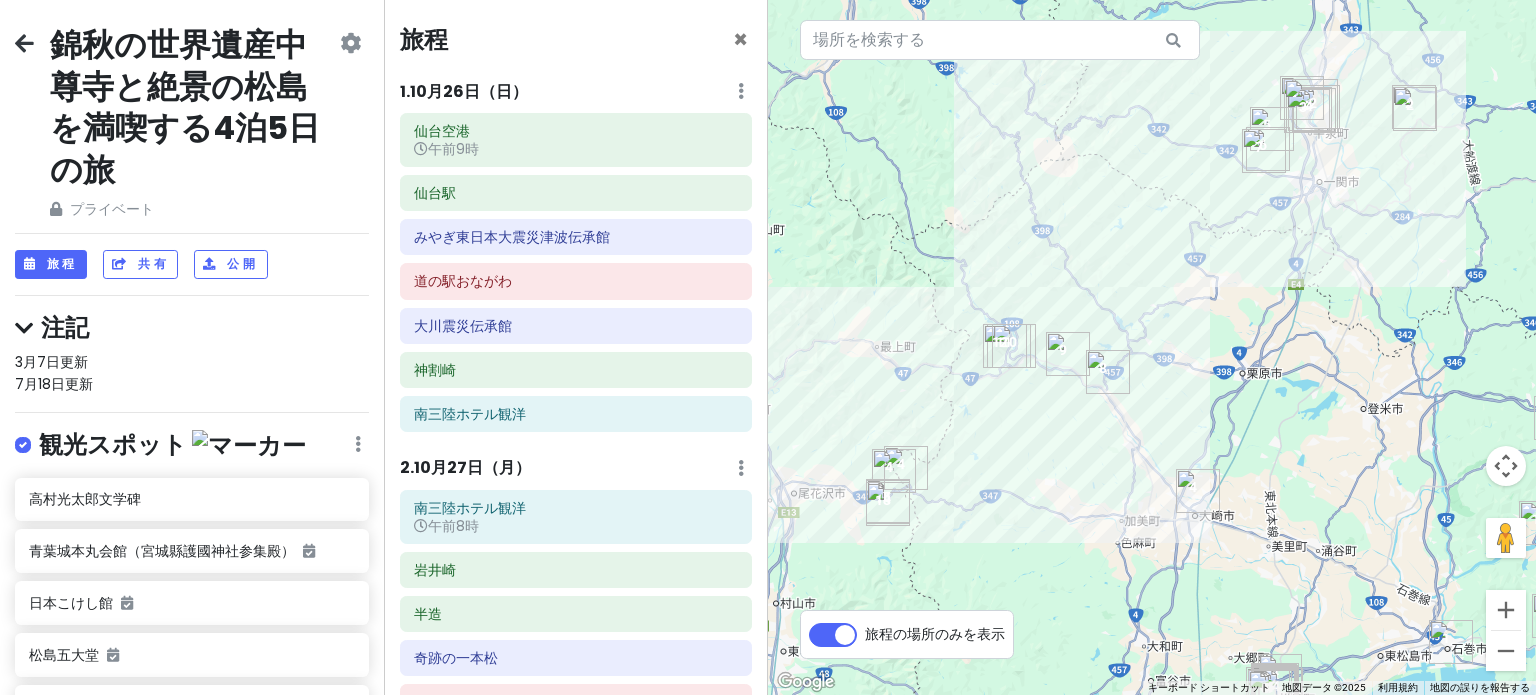 scroll, scrollTop: 0, scrollLeft: 0, axis: both 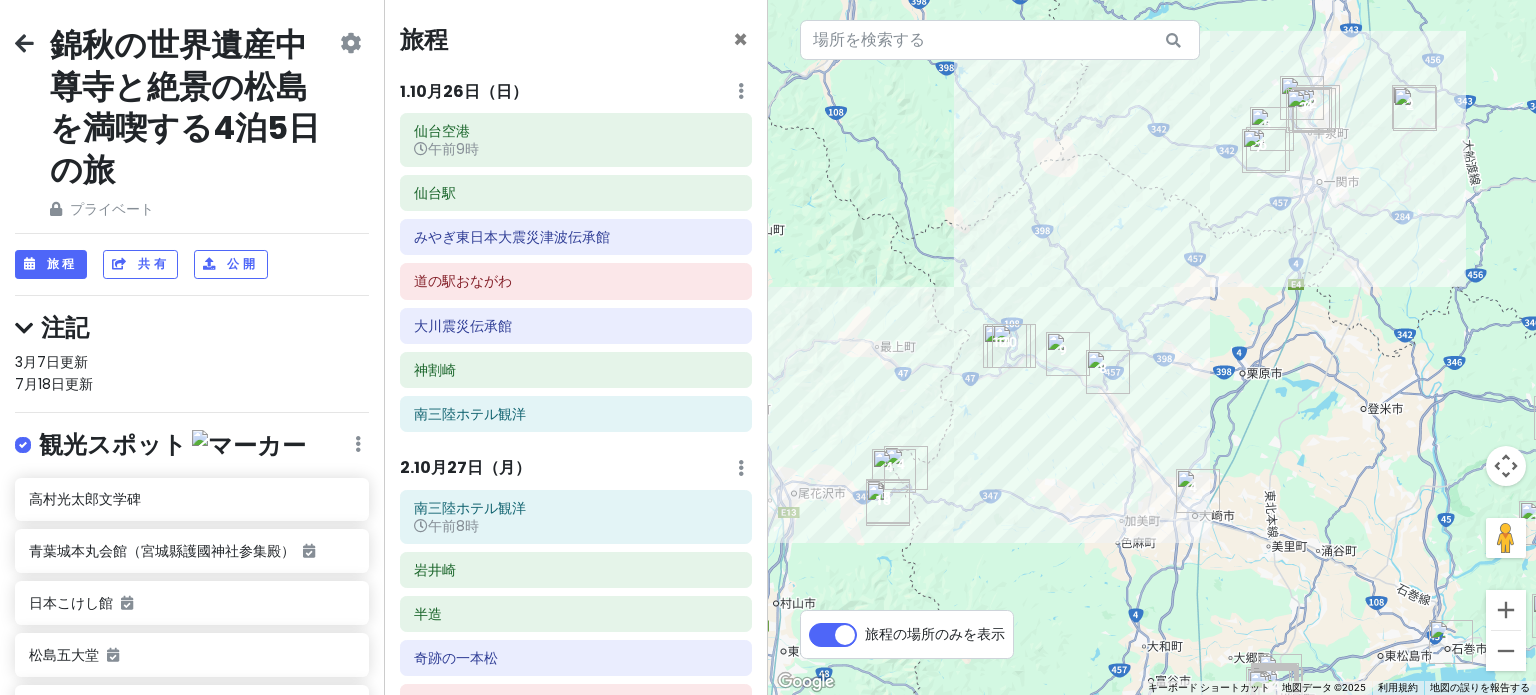 click on "10月26日（日" at bounding box center [461, 91] 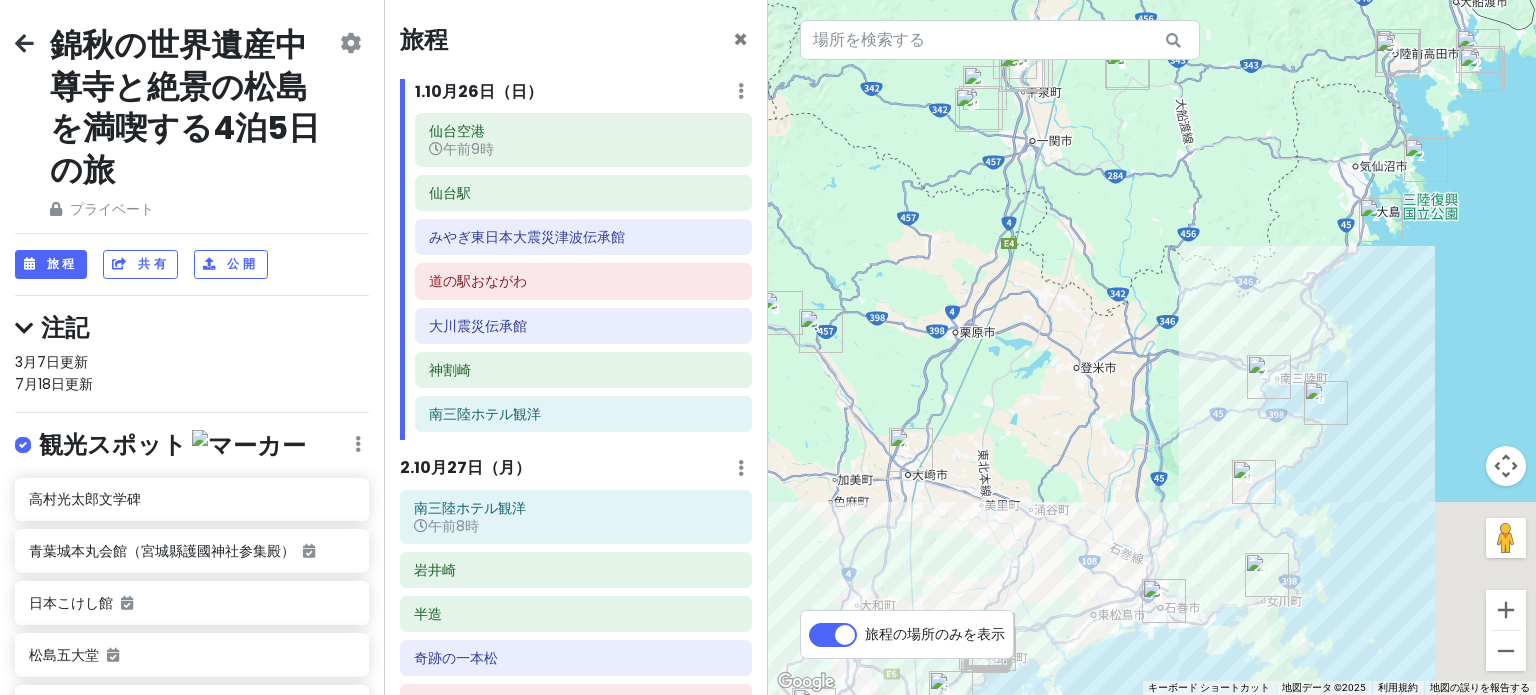 drag, startPoint x: 1371, startPoint y: 566, endPoint x: 1081, endPoint y: 524, distance: 293.0256 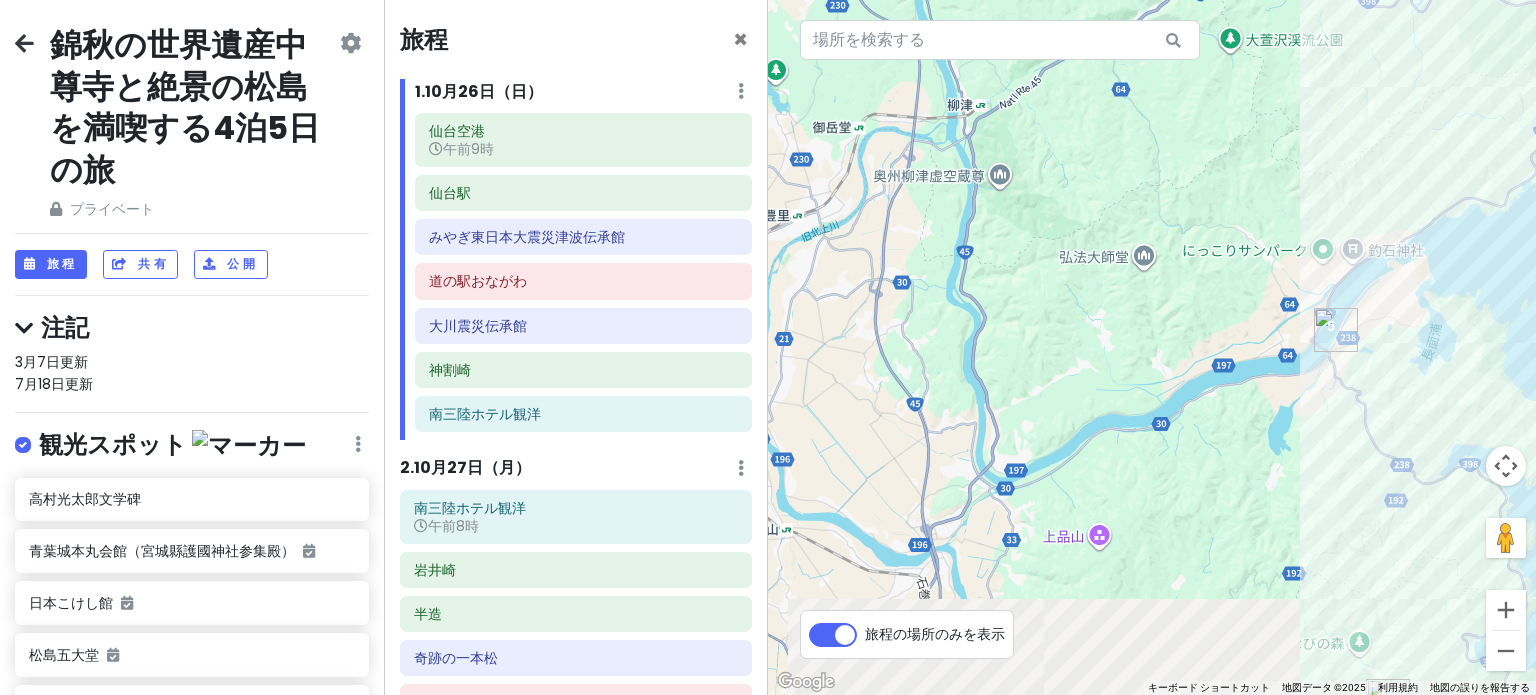 drag, startPoint x: 1132, startPoint y: 477, endPoint x: 1152, endPoint y: 339, distance: 139.44174 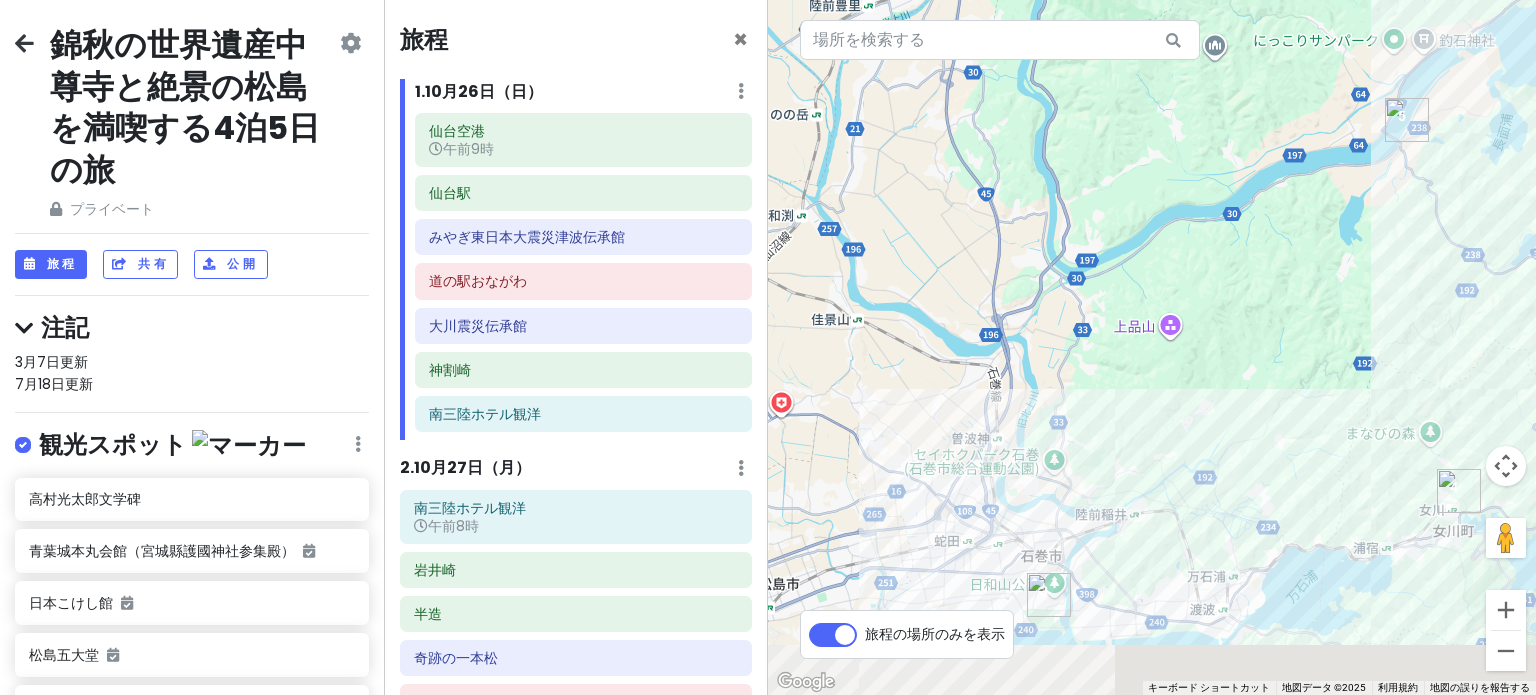 drag, startPoint x: 1110, startPoint y: 475, endPoint x: 1188, endPoint y: 265, distance: 224.01785 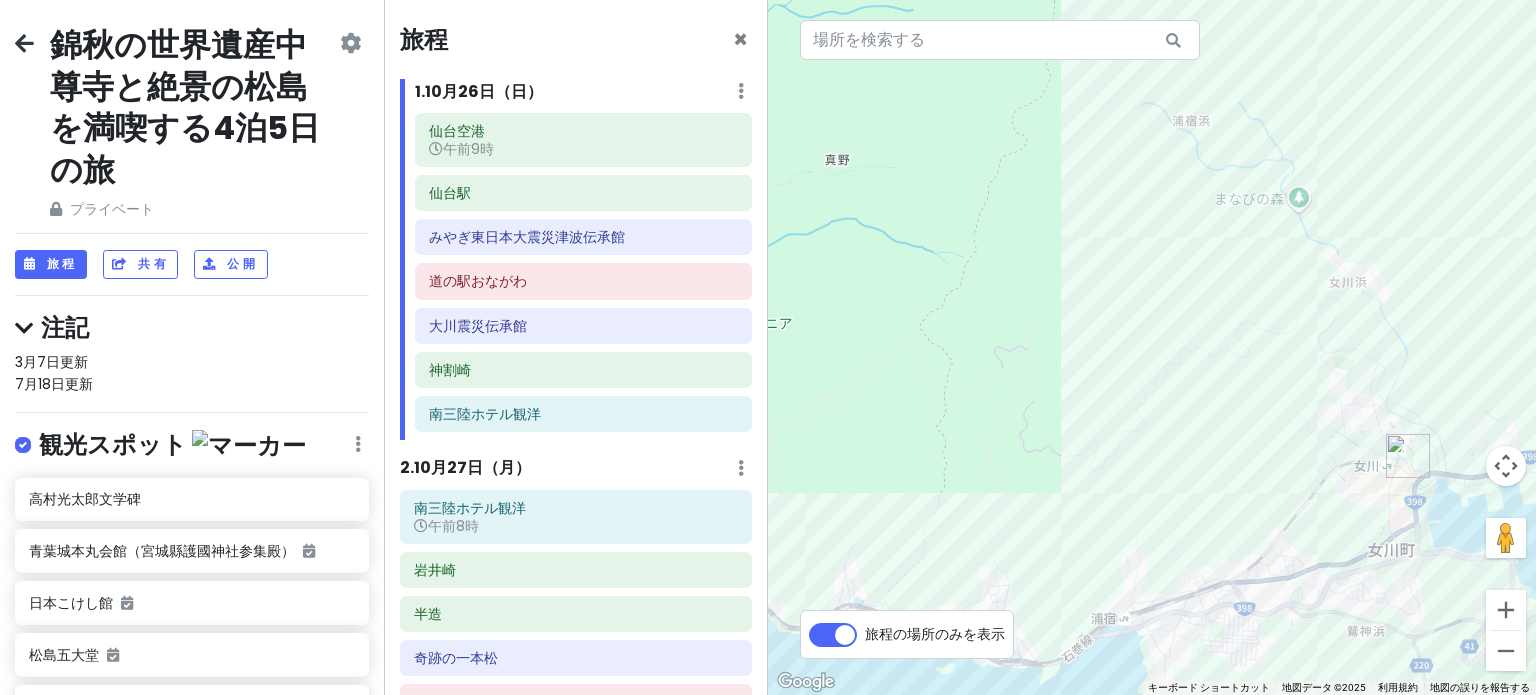 drag, startPoint x: 1268, startPoint y: 458, endPoint x: 1200, endPoint y: 347, distance: 130.17296 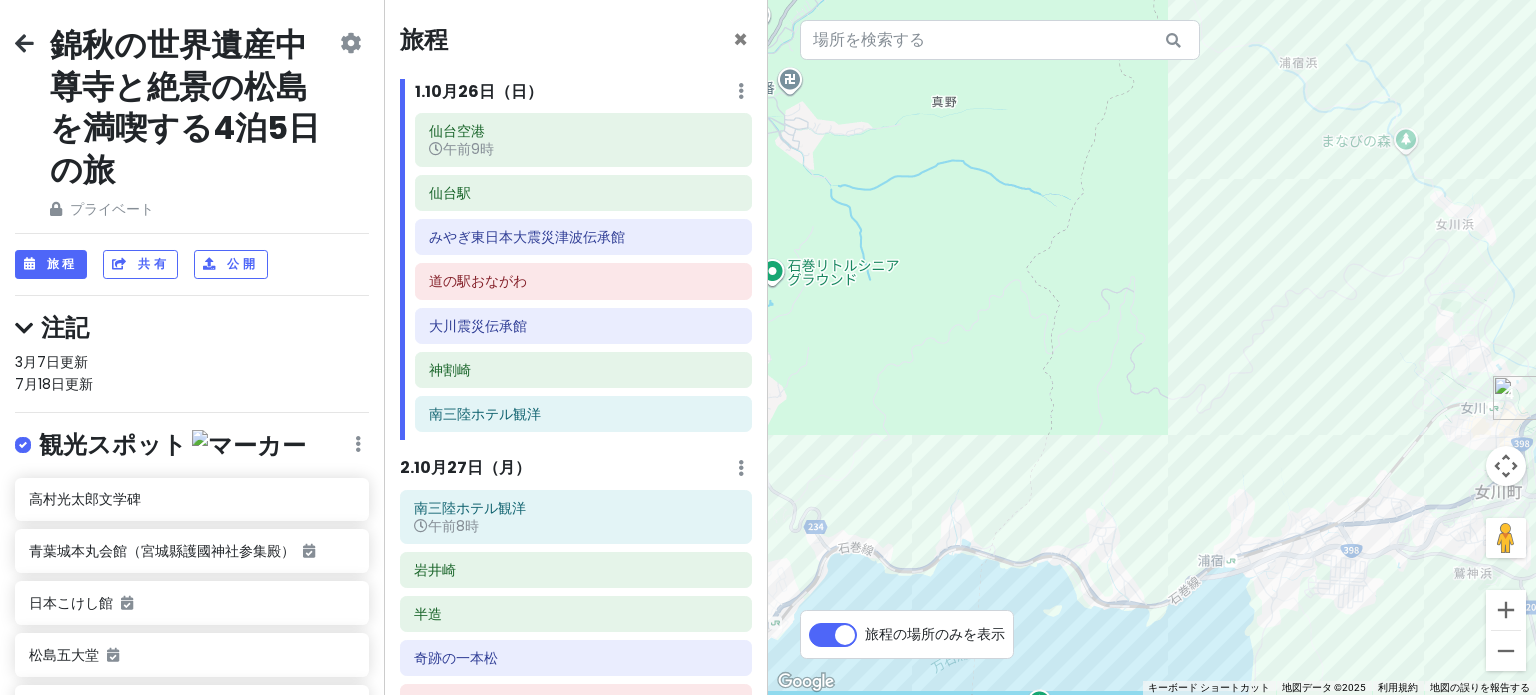 drag, startPoint x: 1124, startPoint y: 347, endPoint x: 1349, endPoint y: 374, distance: 226.61421 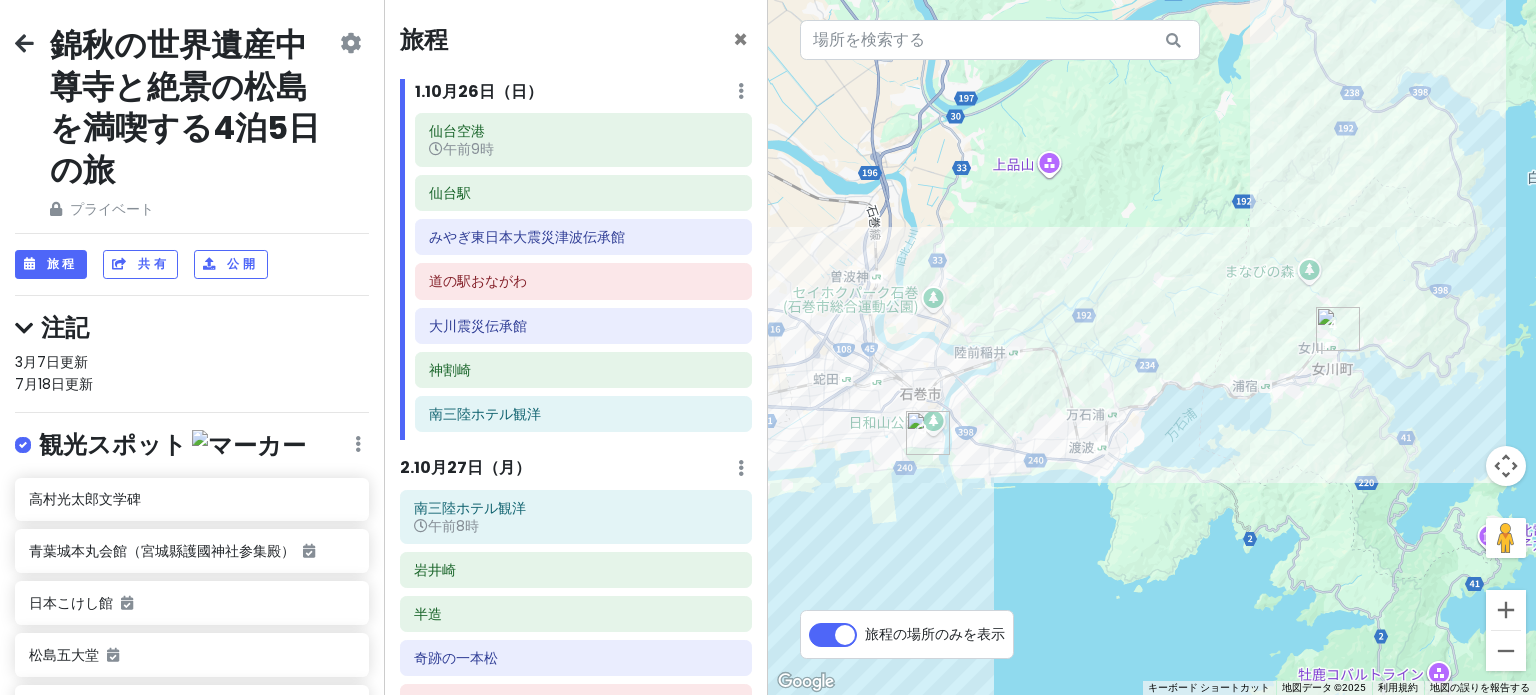 drag, startPoint x: 1020, startPoint y: 329, endPoint x: 1118, endPoint y: 312, distance: 99.46356 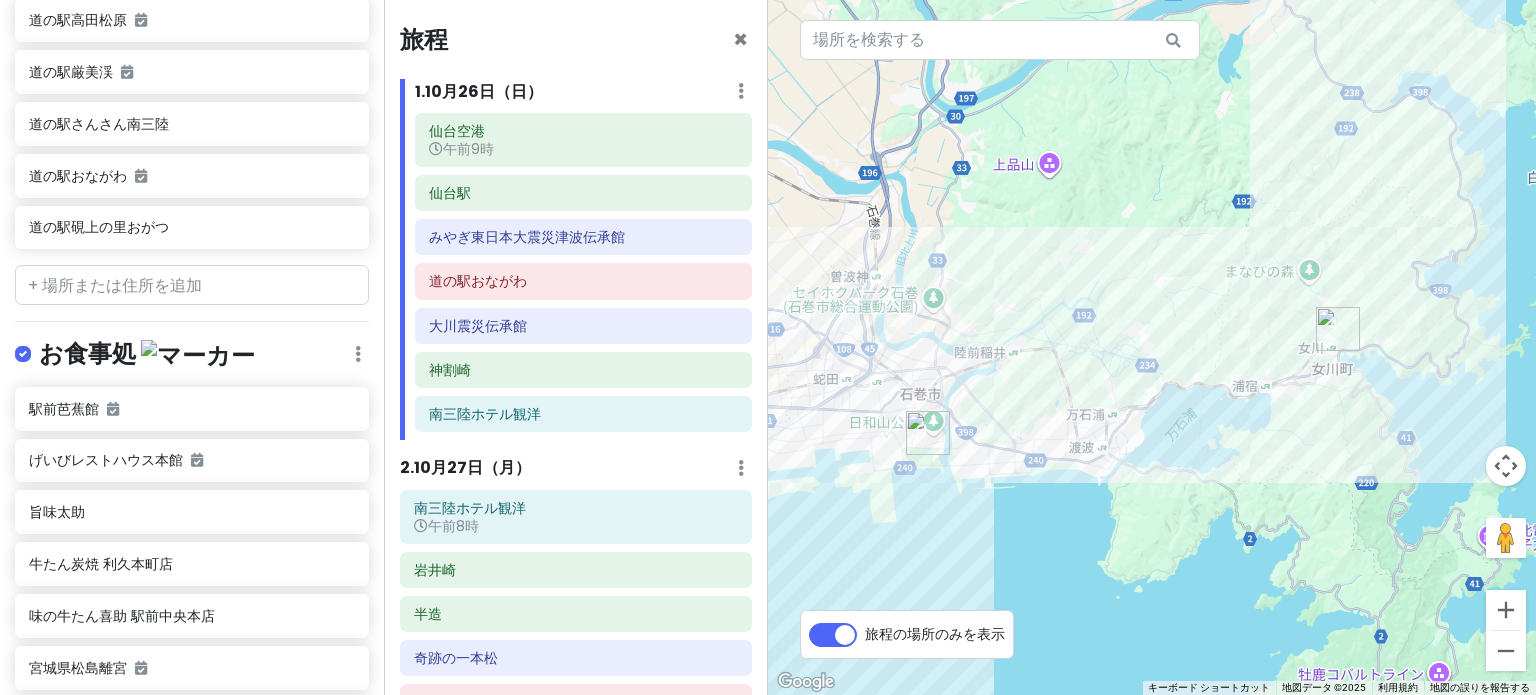 scroll, scrollTop: 4600, scrollLeft: 0, axis: vertical 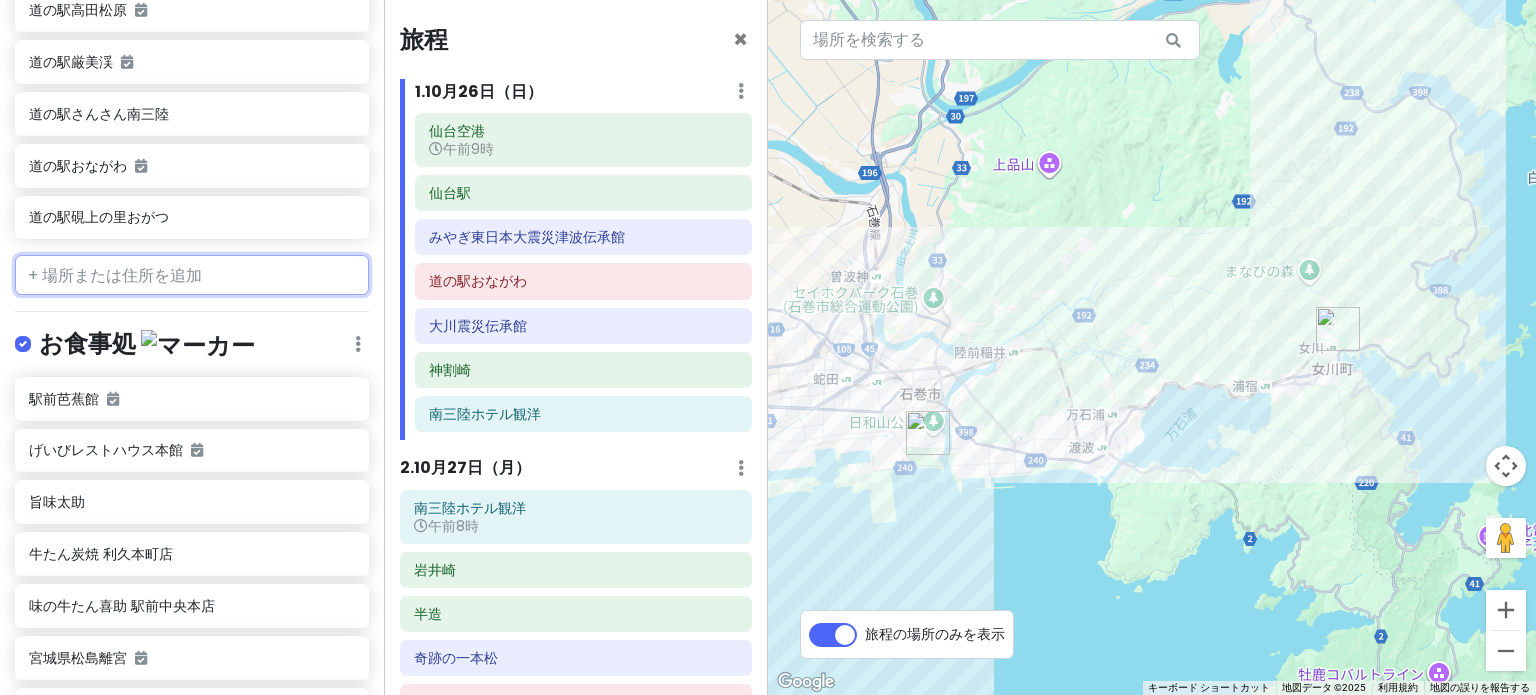 click at bounding box center (192, 275) 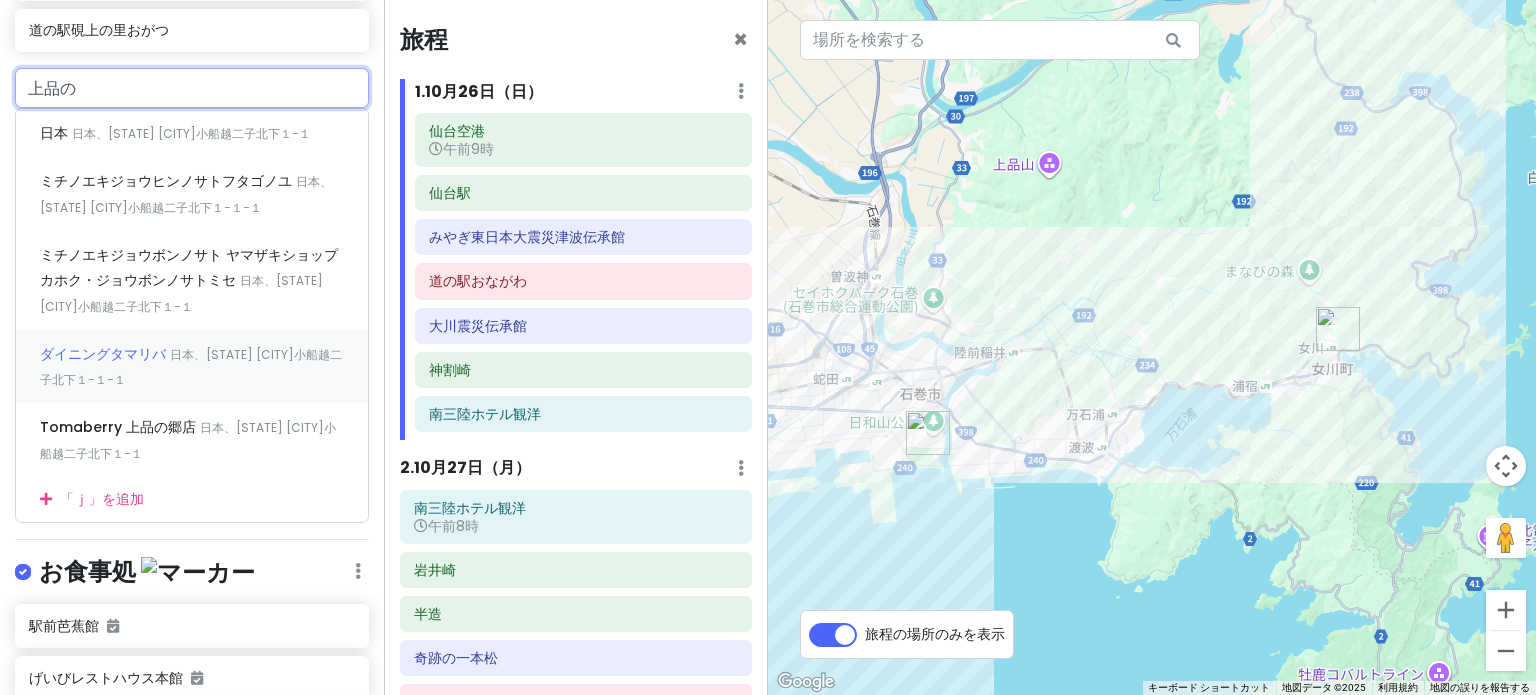 scroll, scrollTop: 4800, scrollLeft: 0, axis: vertical 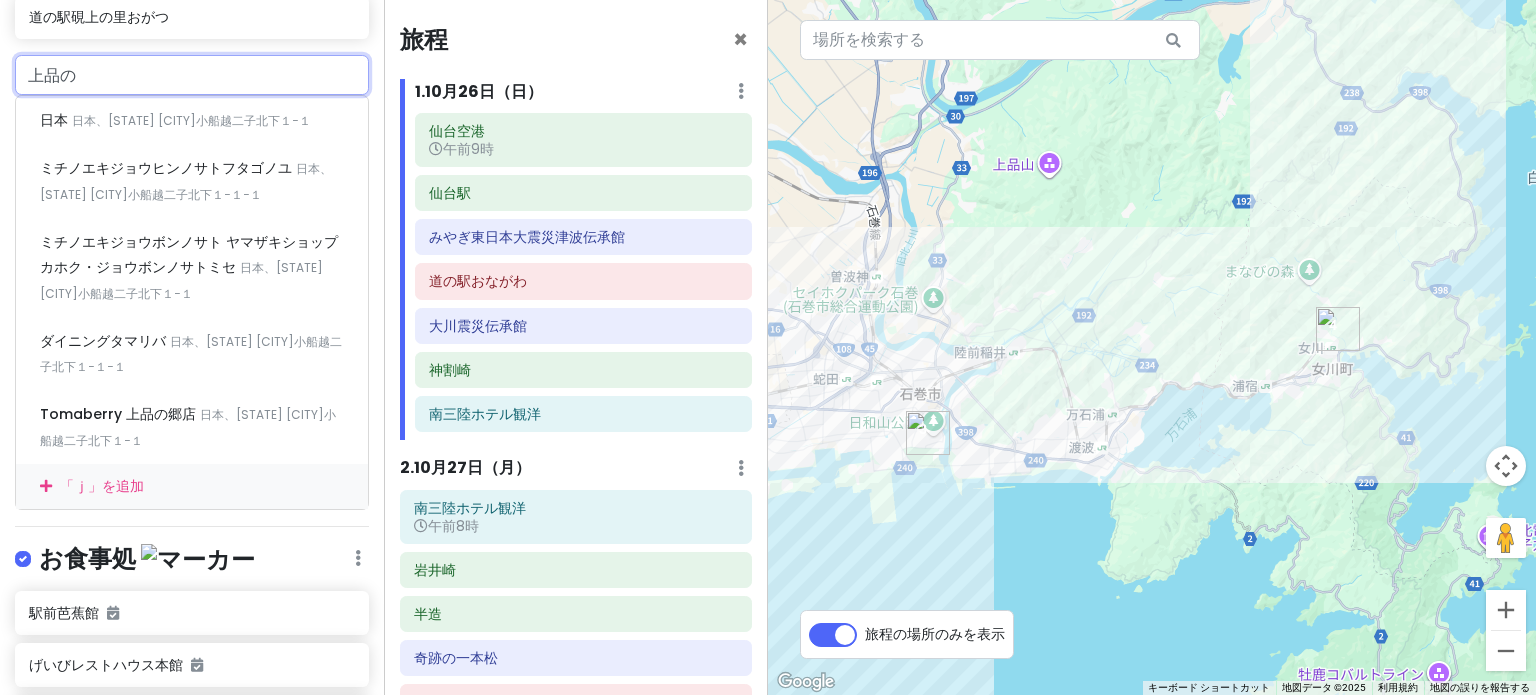 click on "上品の" at bounding box center (192, 75) 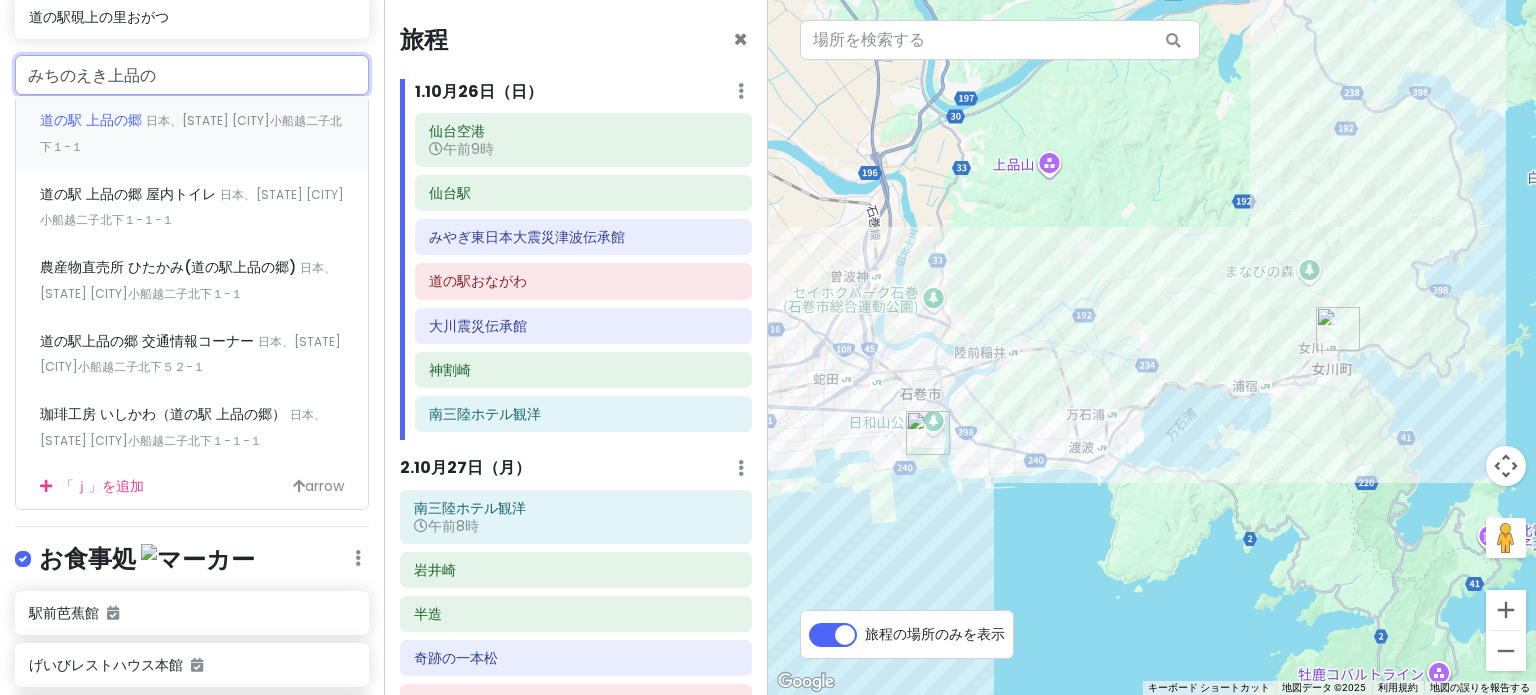 type on "道の駅上品の" 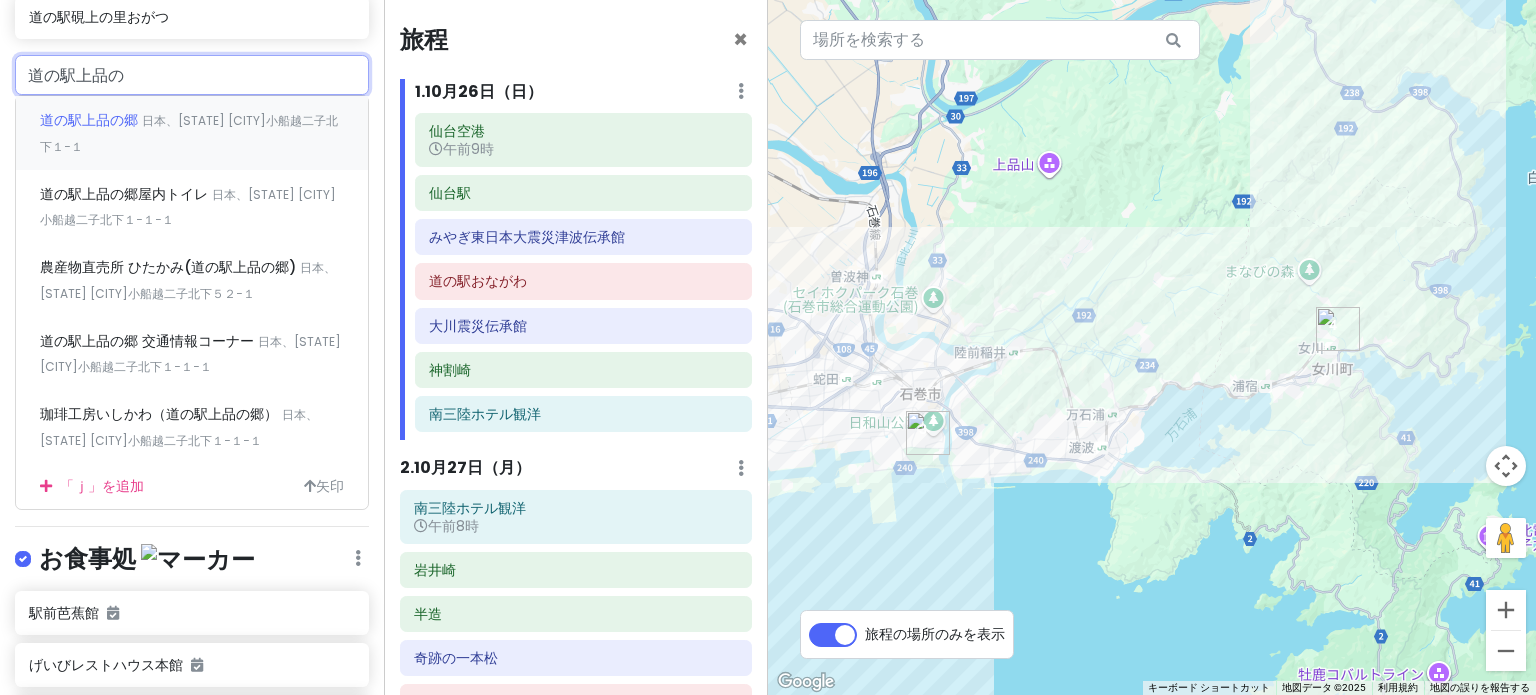 click on "道の駅上品の郷" at bounding box center (89, 120) 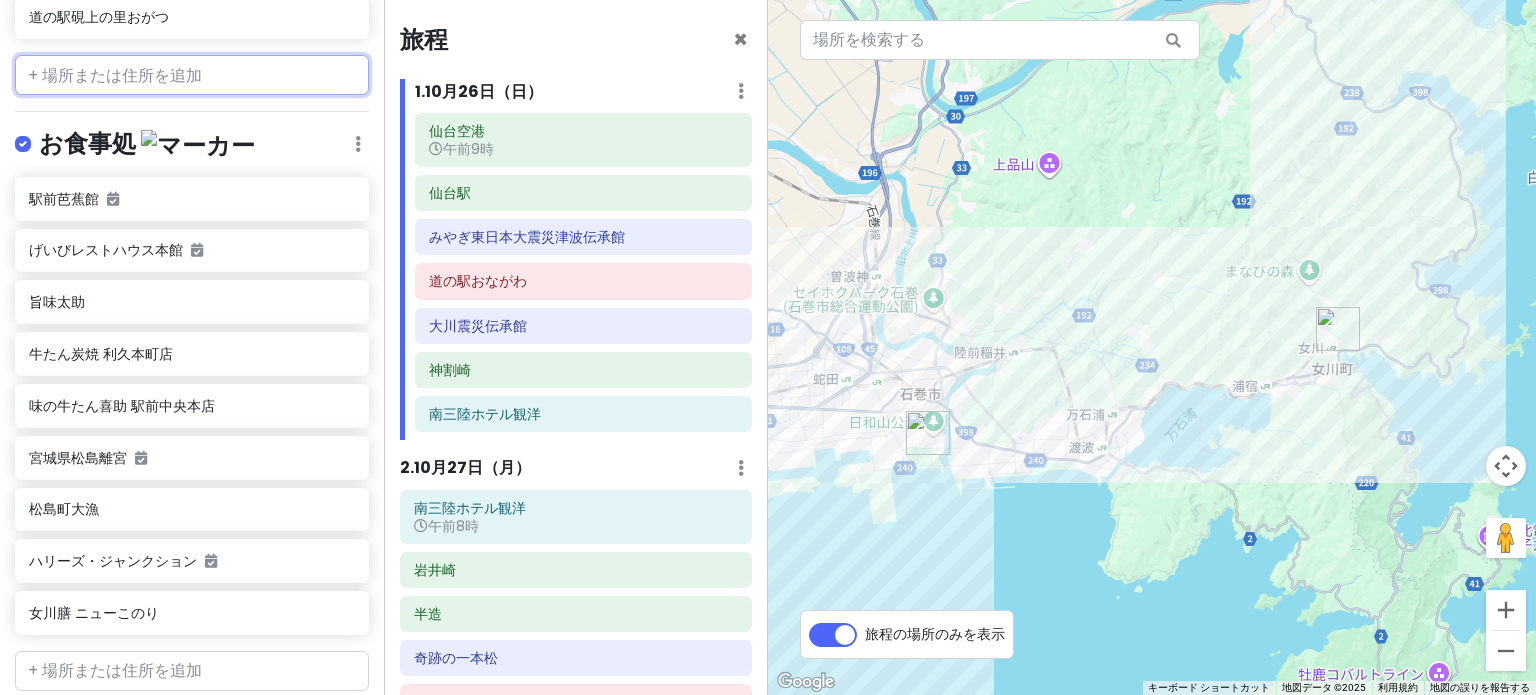 scroll, scrollTop: 4852, scrollLeft: 0, axis: vertical 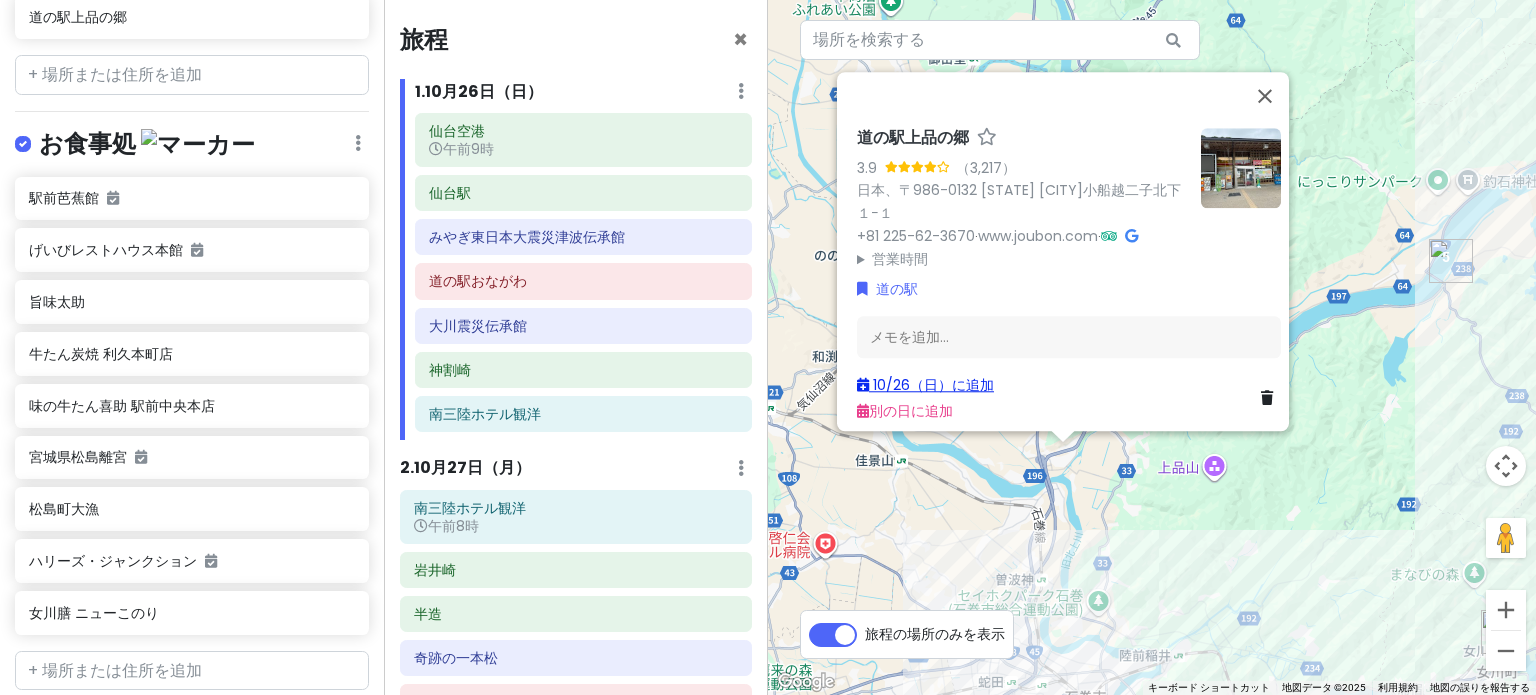 click on "10/26（日）" at bounding box center [912, 385] 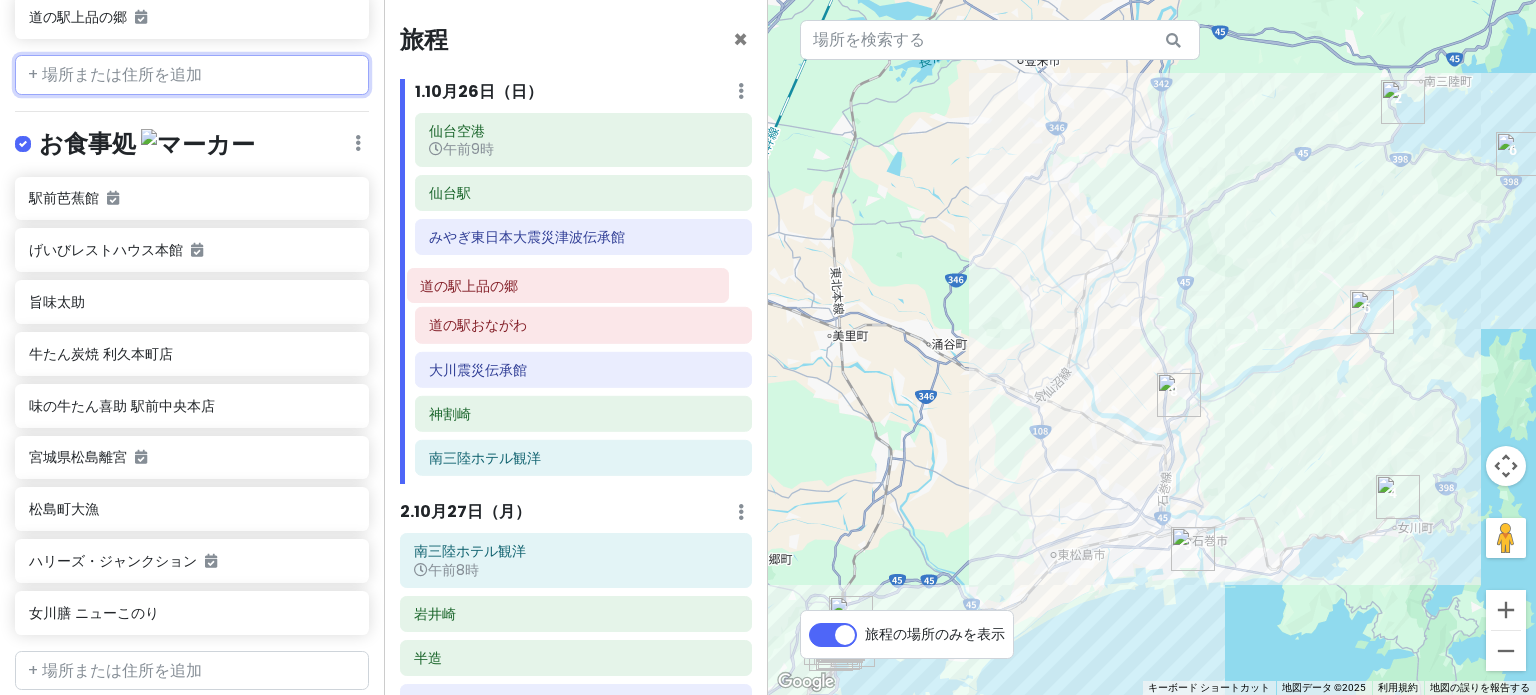 drag, startPoint x: 552, startPoint y: 462, endPoint x: 544, endPoint y: 292, distance: 170.18813 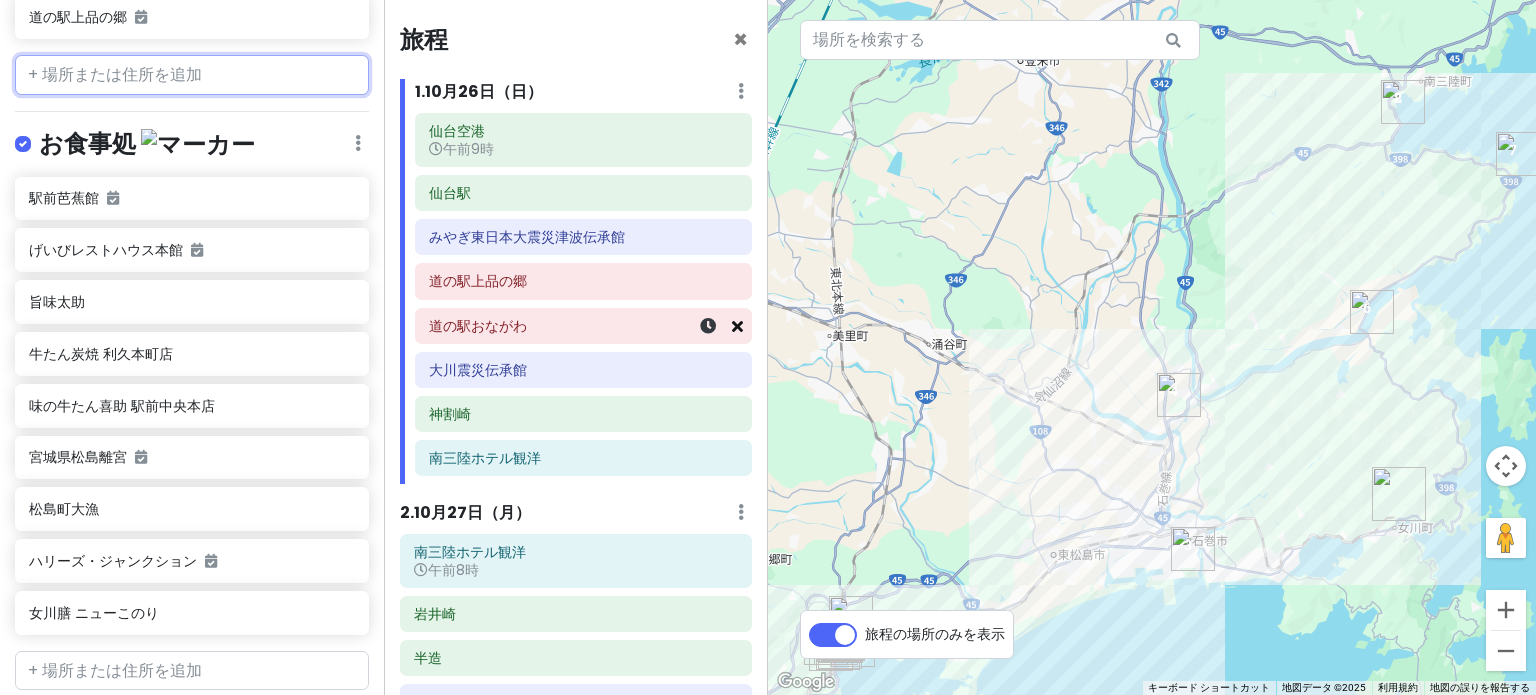 click at bounding box center [737, 326] 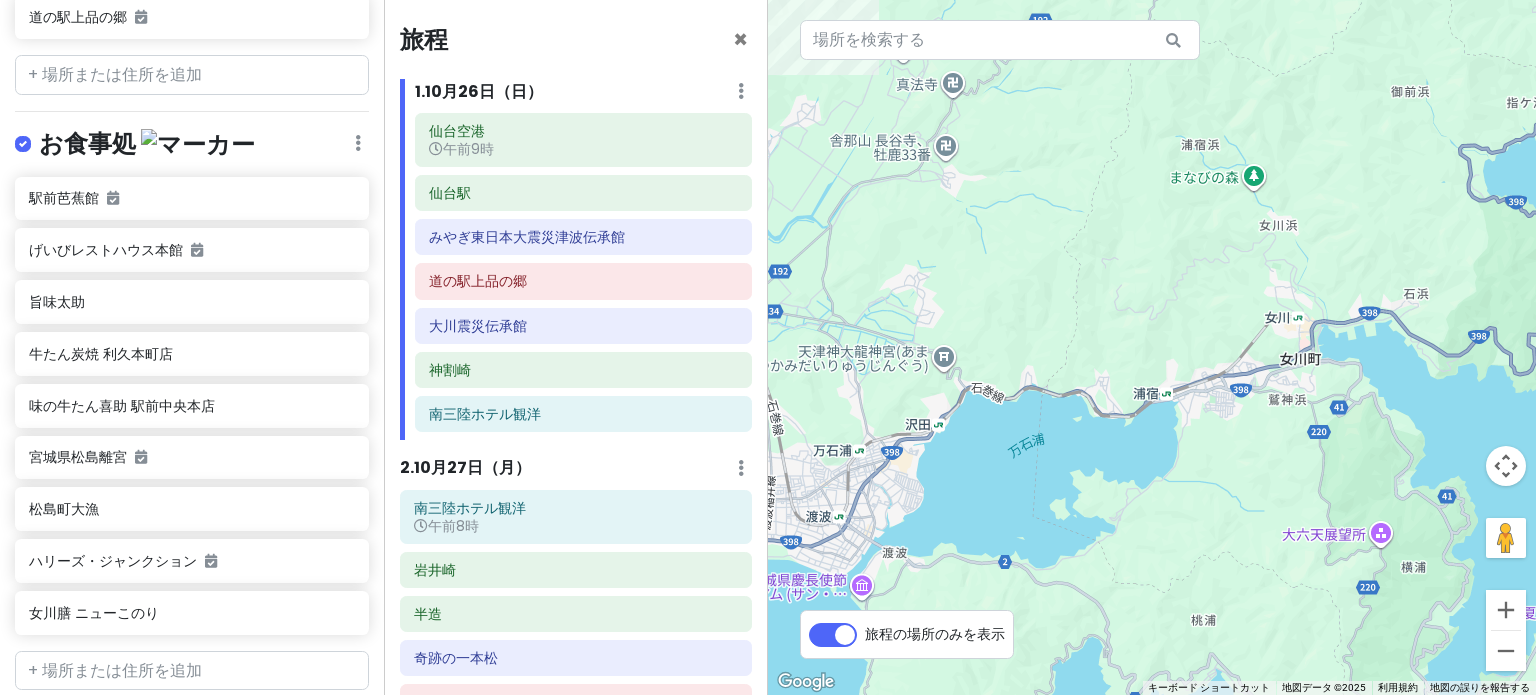 drag, startPoint x: 1300, startPoint y: 443, endPoint x: 1141, endPoint y: 250, distance: 250.06 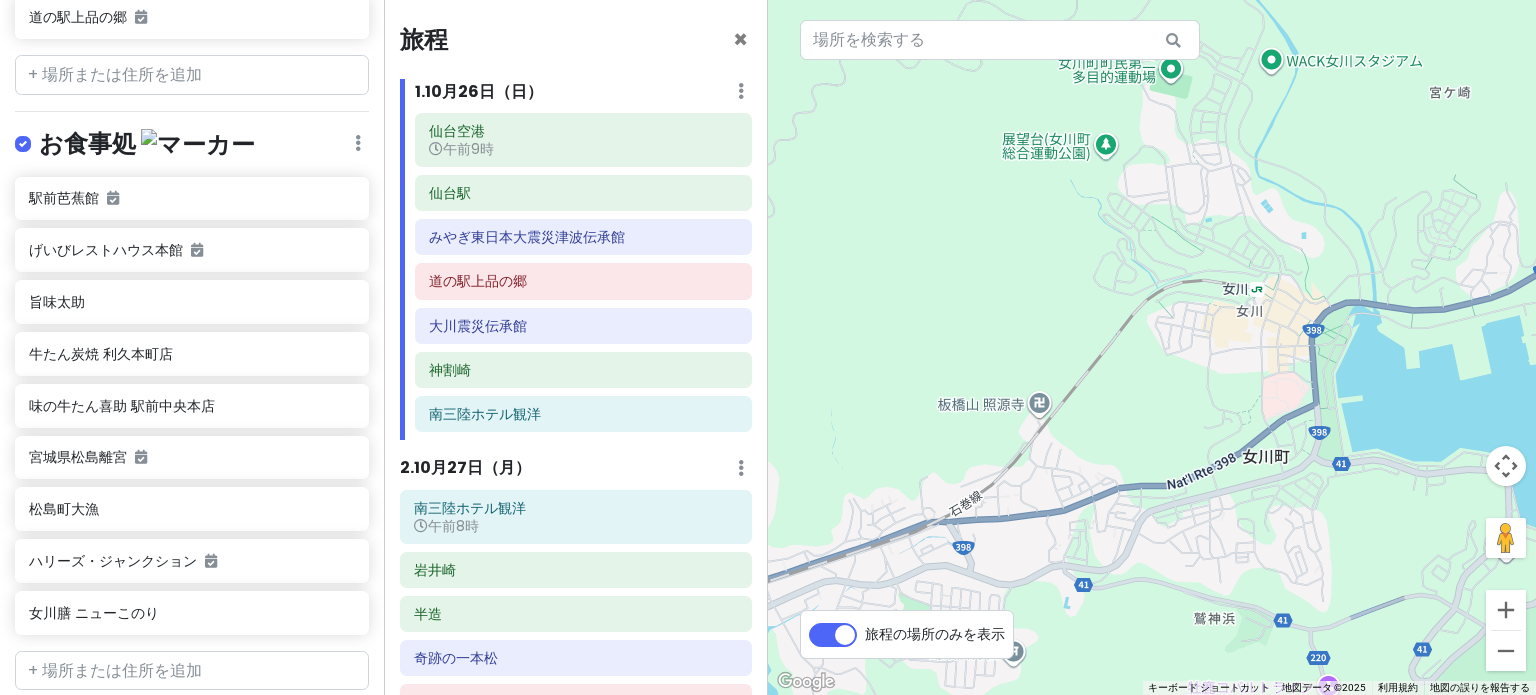 drag, startPoint x: 1265, startPoint y: 261, endPoint x: 991, endPoint y: 313, distance: 278.89066 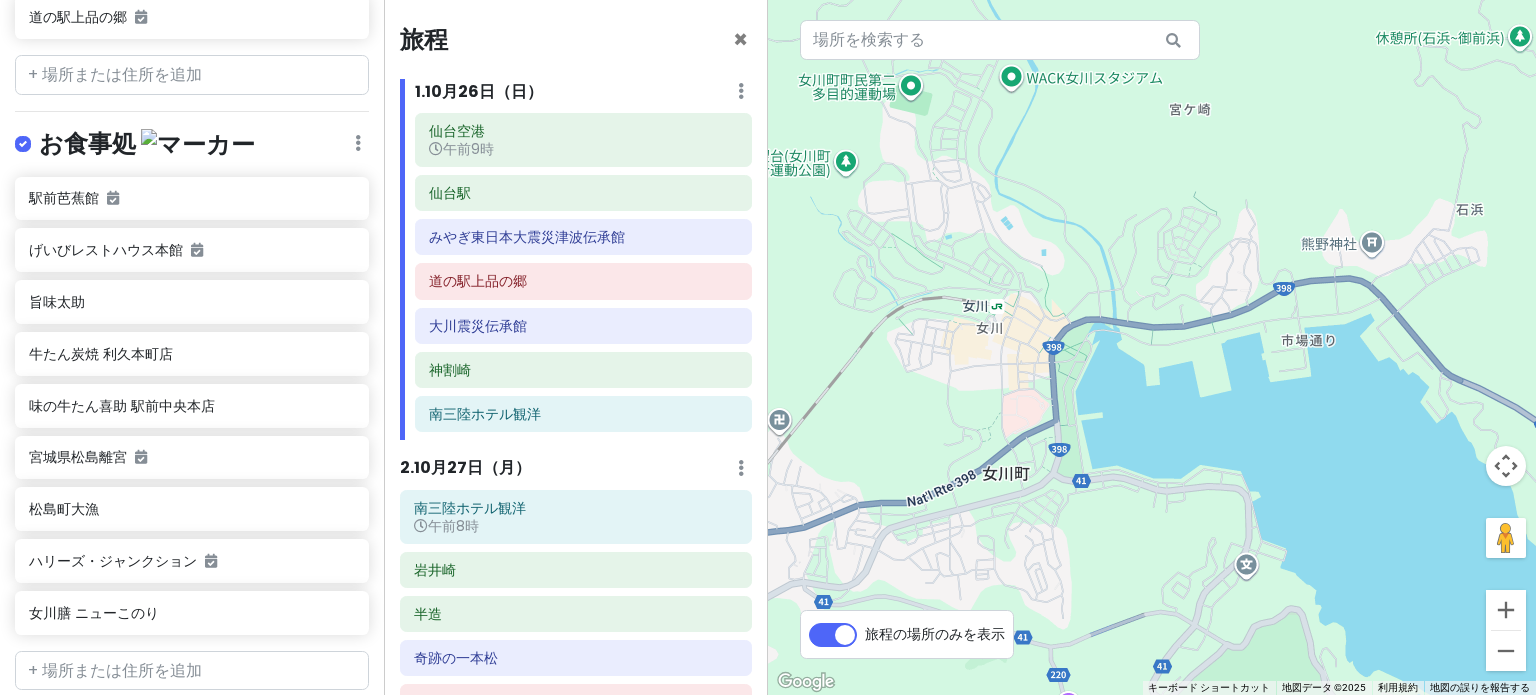 drag, startPoint x: 1444, startPoint y: 379, endPoint x: 1177, endPoint y: 391, distance: 267.26953 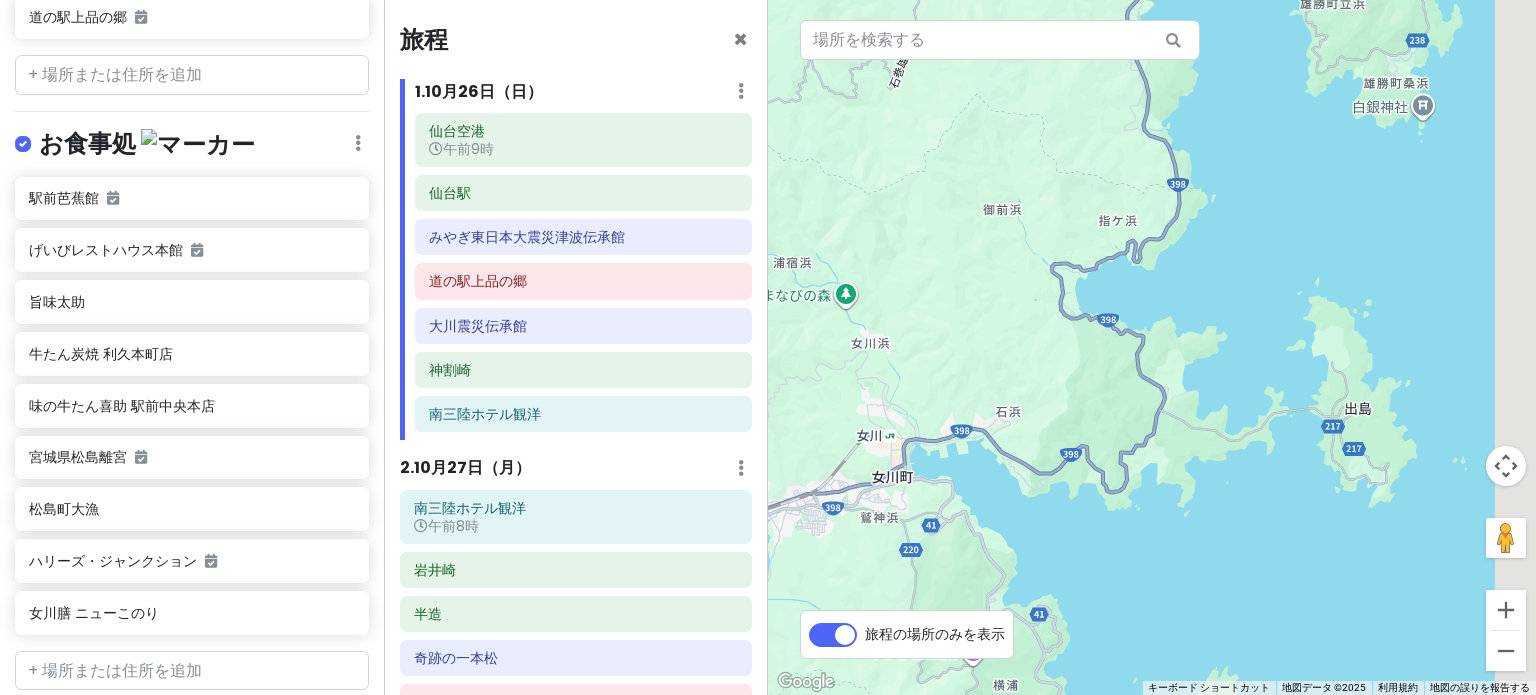 drag, startPoint x: 1317, startPoint y: 376, endPoint x: 1013, endPoint y: 451, distance: 313.115 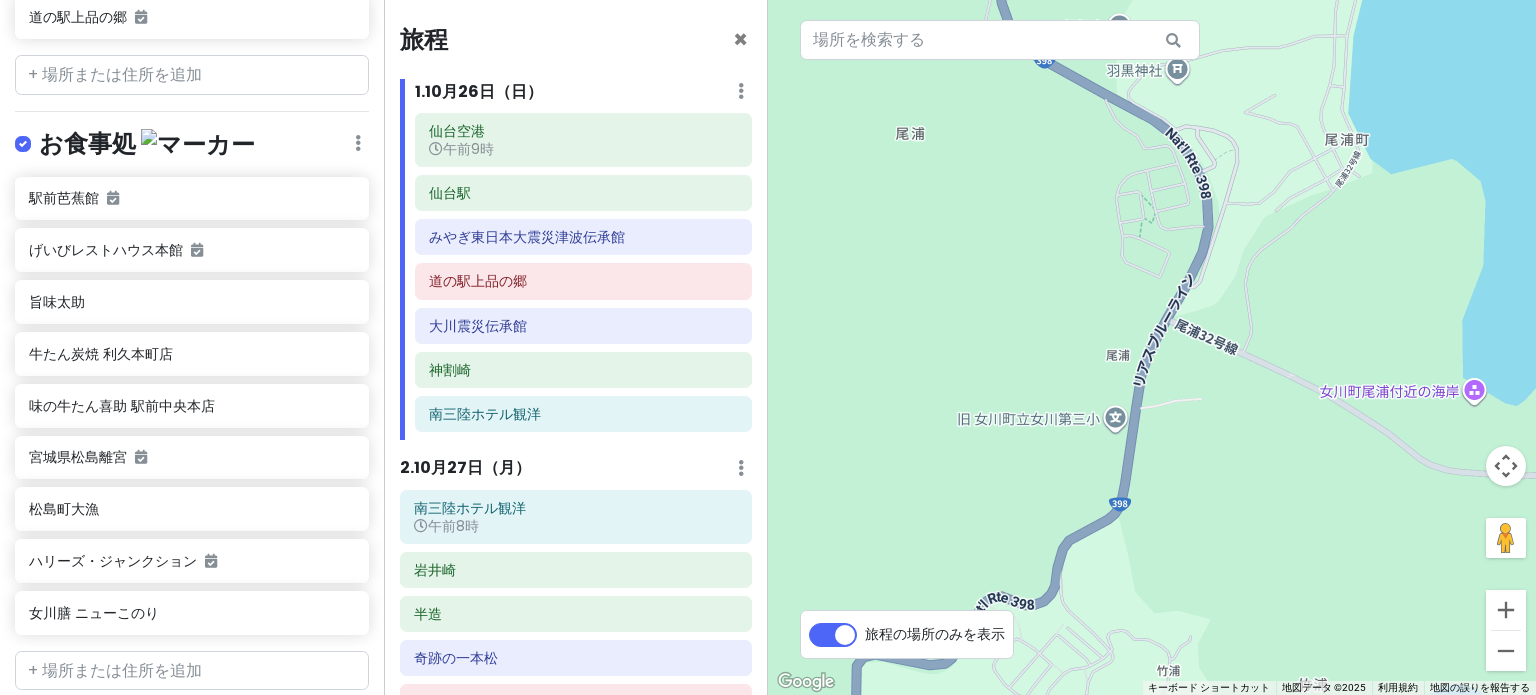 drag, startPoint x: 1096, startPoint y: 366, endPoint x: 972, endPoint y: 375, distance: 124.32619 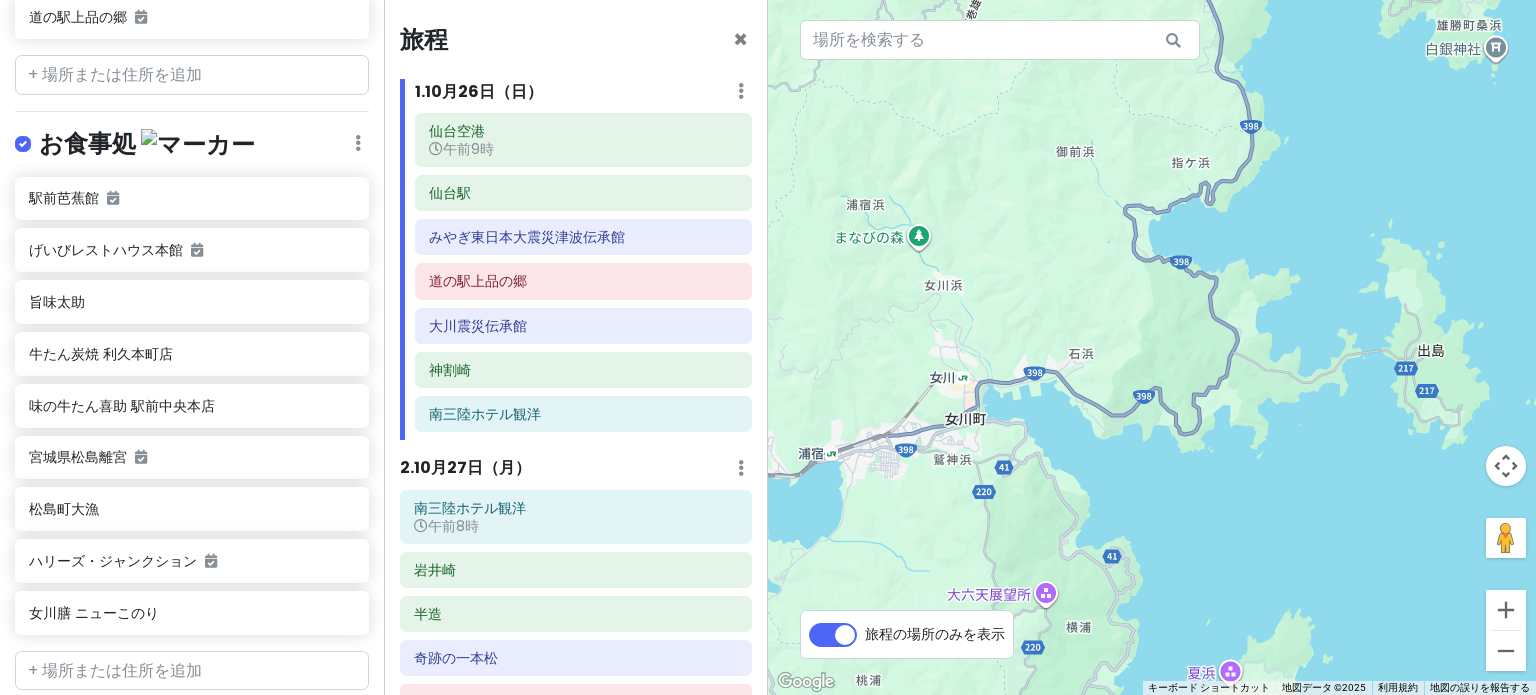 drag, startPoint x: 923, startPoint y: 295, endPoint x: 1176, endPoint y: 318, distance: 254.0433 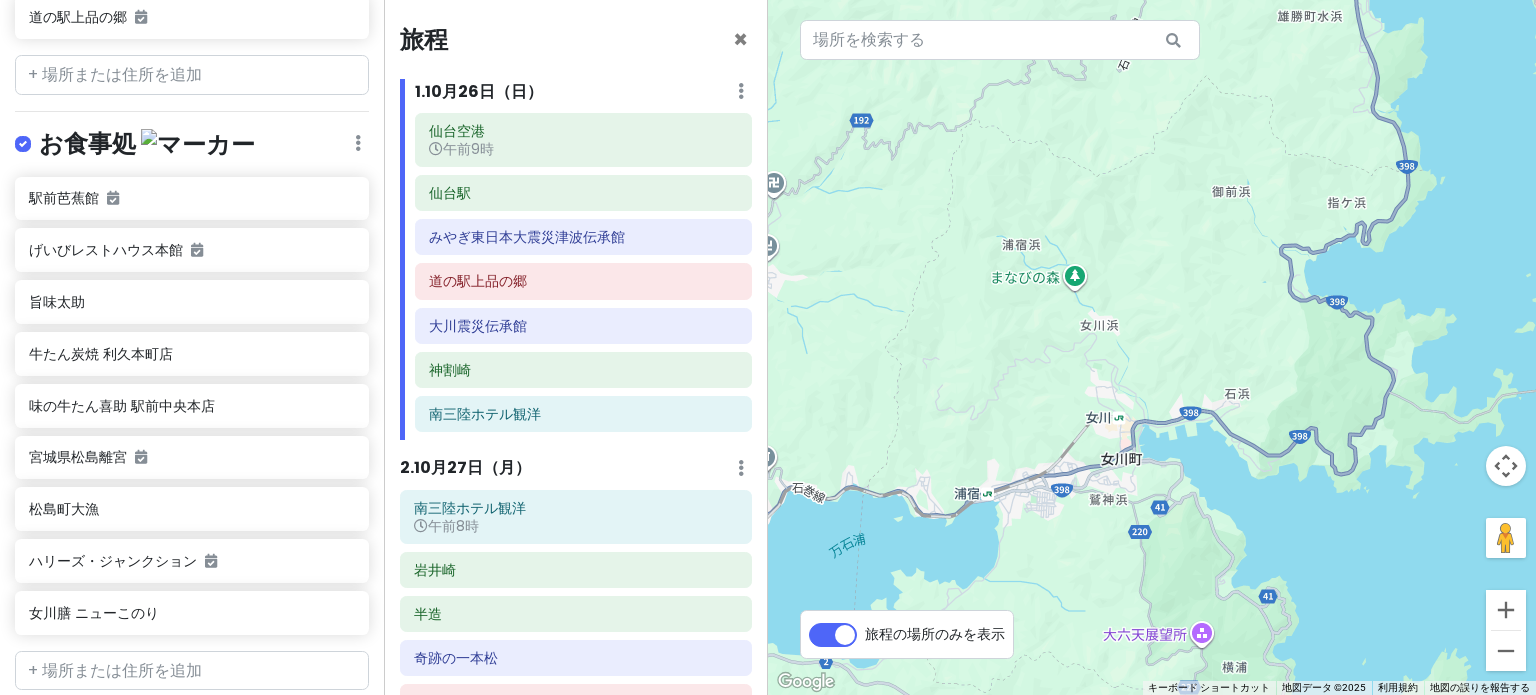 drag, startPoint x: 969, startPoint y: 299, endPoint x: 1140, endPoint y: 339, distance: 175.61606 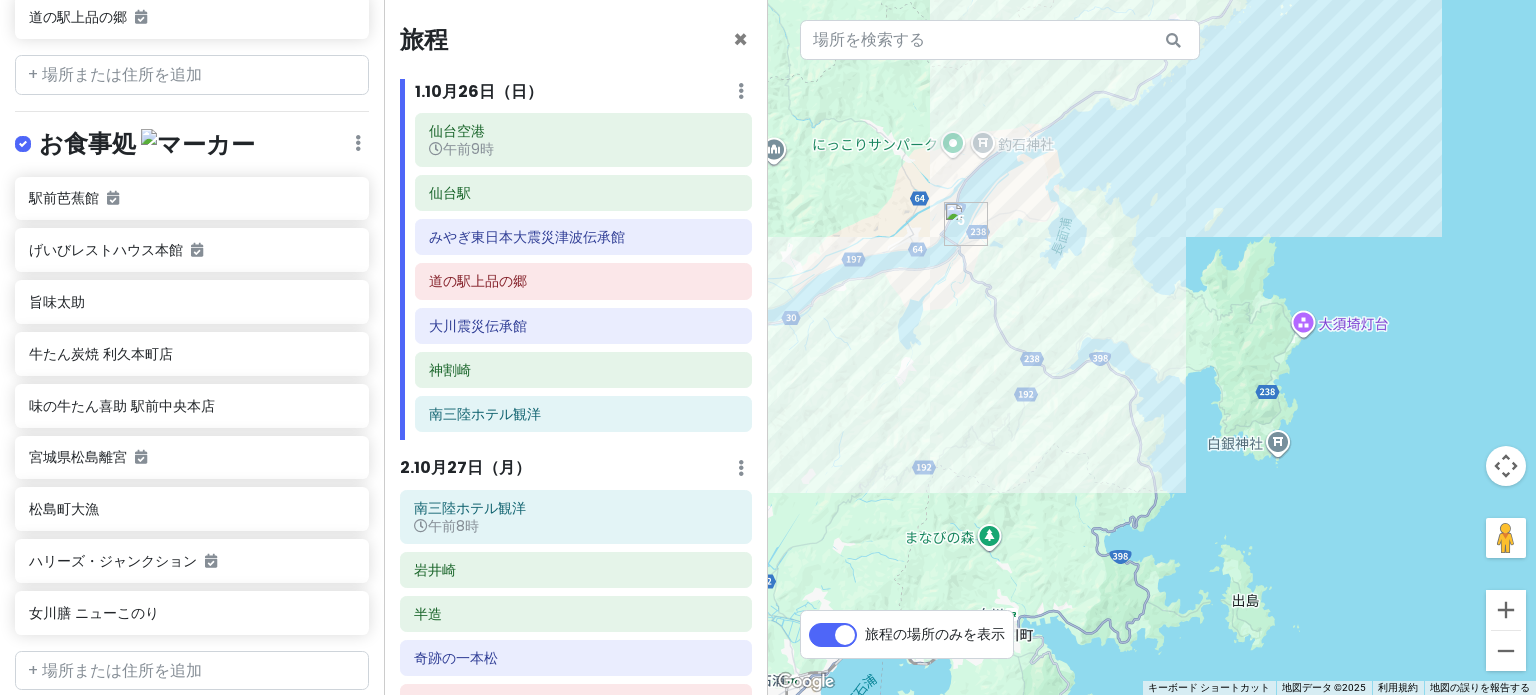 drag, startPoint x: 1018, startPoint y: 291, endPoint x: 932, endPoint y: 521, distance: 245.55244 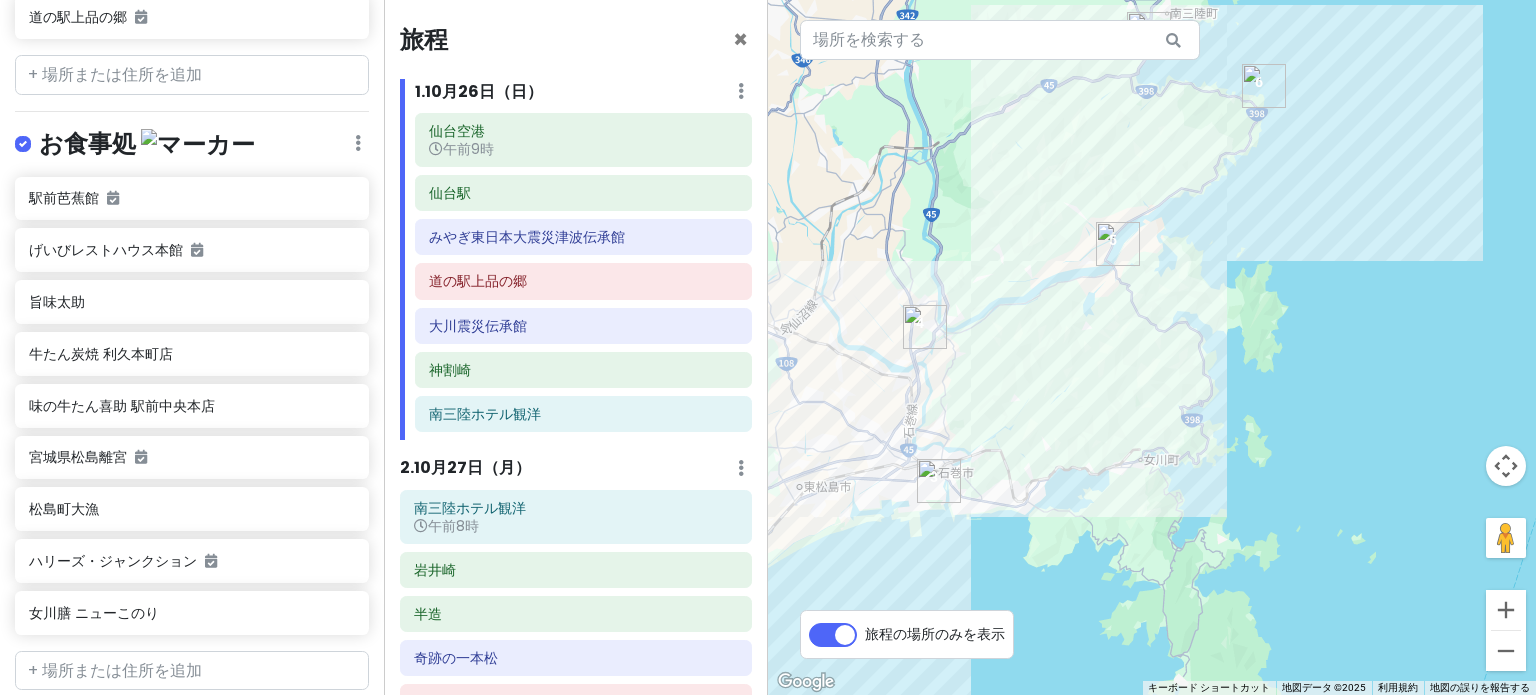 drag, startPoint x: 914, startPoint y: 367, endPoint x: 1112, endPoint y: 339, distance: 199.97 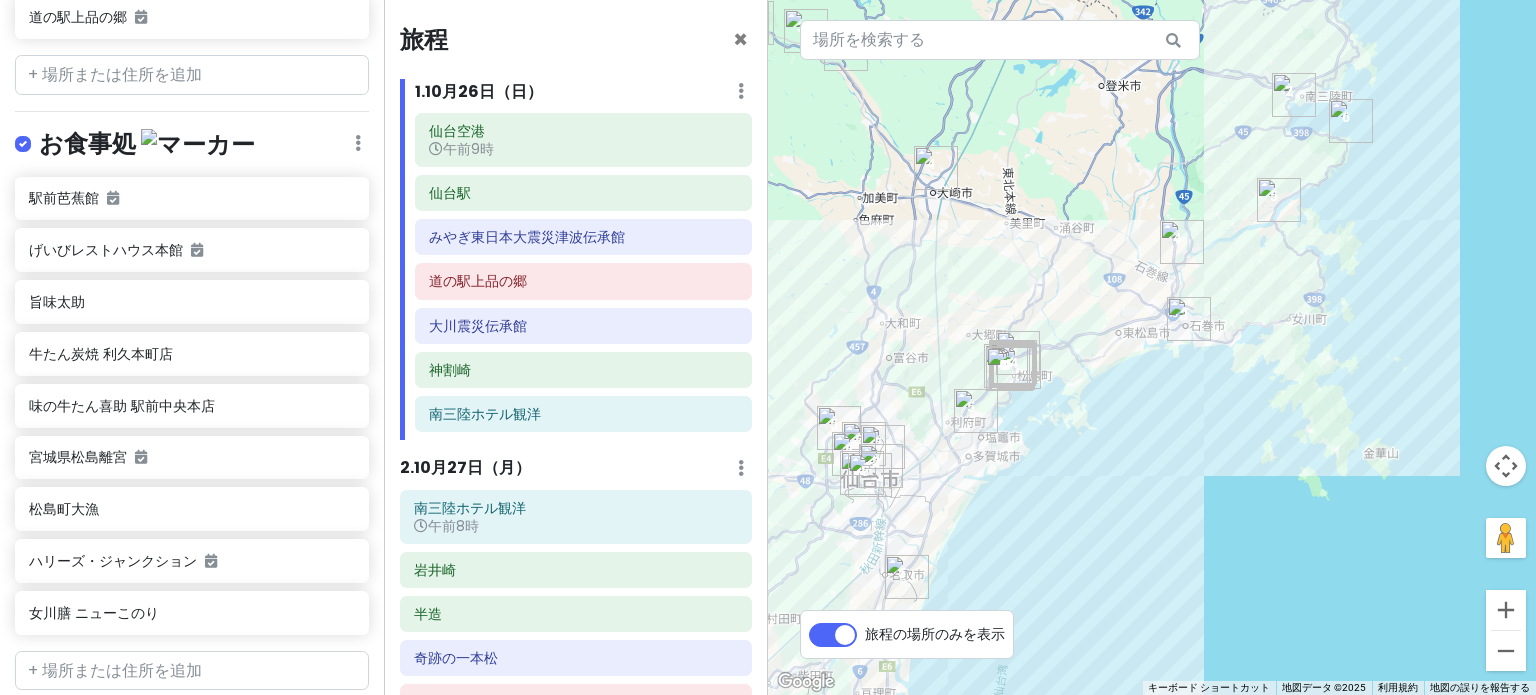 drag, startPoint x: 856, startPoint y: 475, endPoint x: 1085, endPoint y: 403, distance: 240.05208 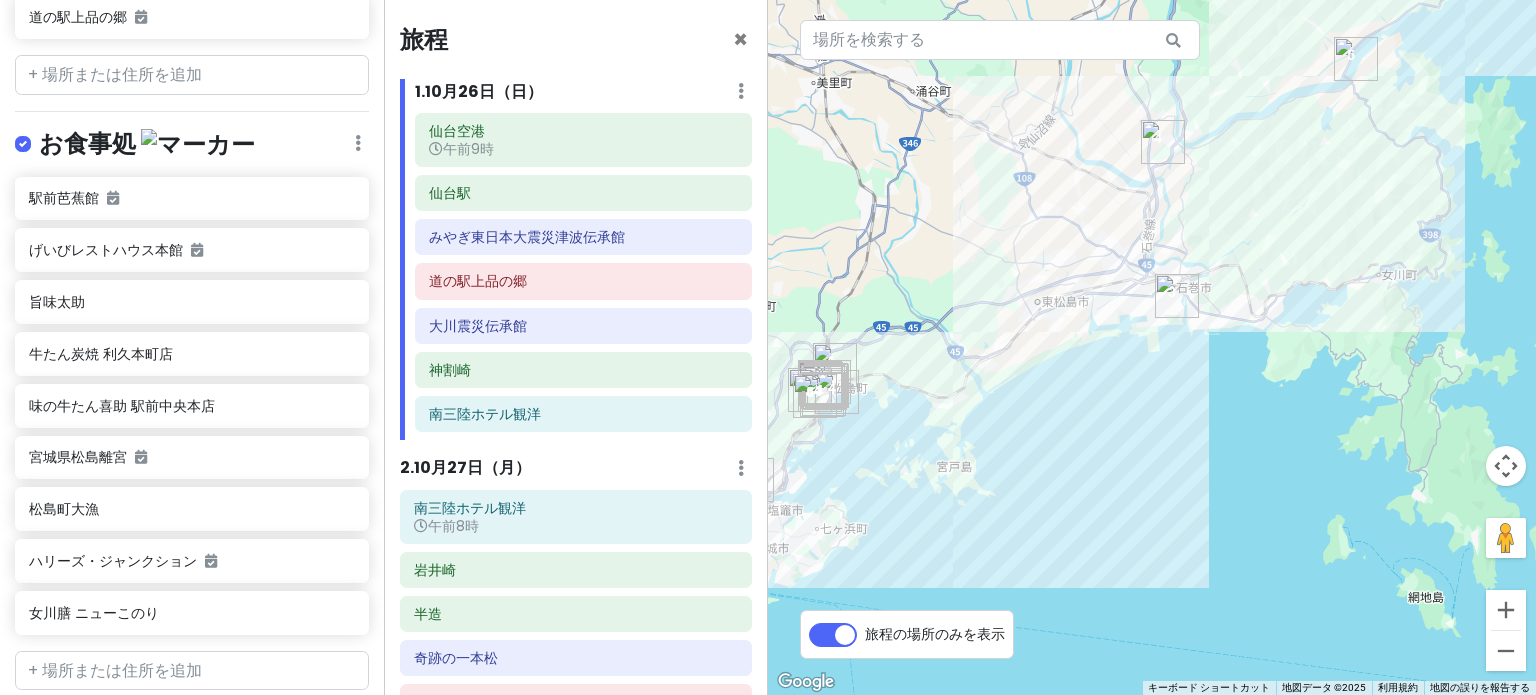 drag, startPoint x: 1132, startPoint y: 448, endPoint x: 814, endPoint y: 534, distance: 329.42374 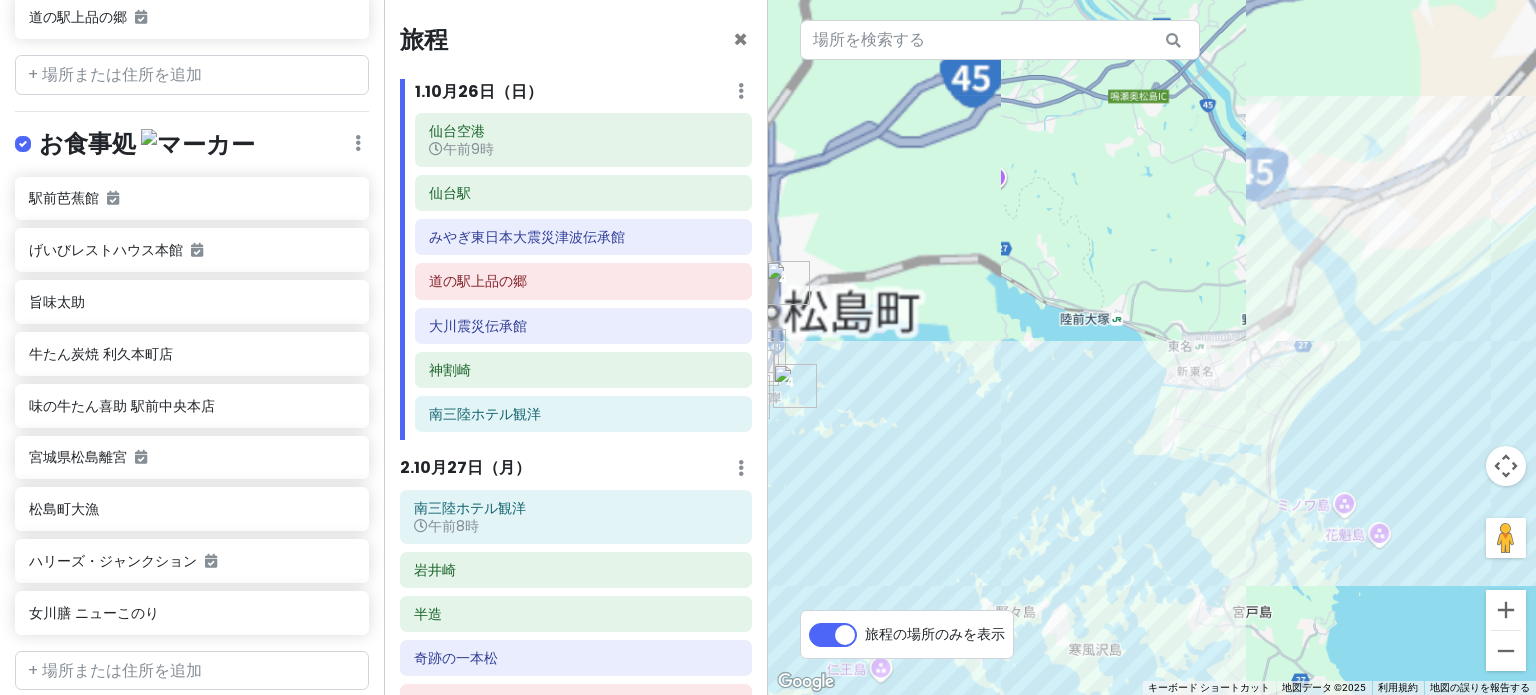 drag, startPoint x: 925, startPoint y: 379, endPoint x: 1215, endPoint y: 250, distance: 317.39722 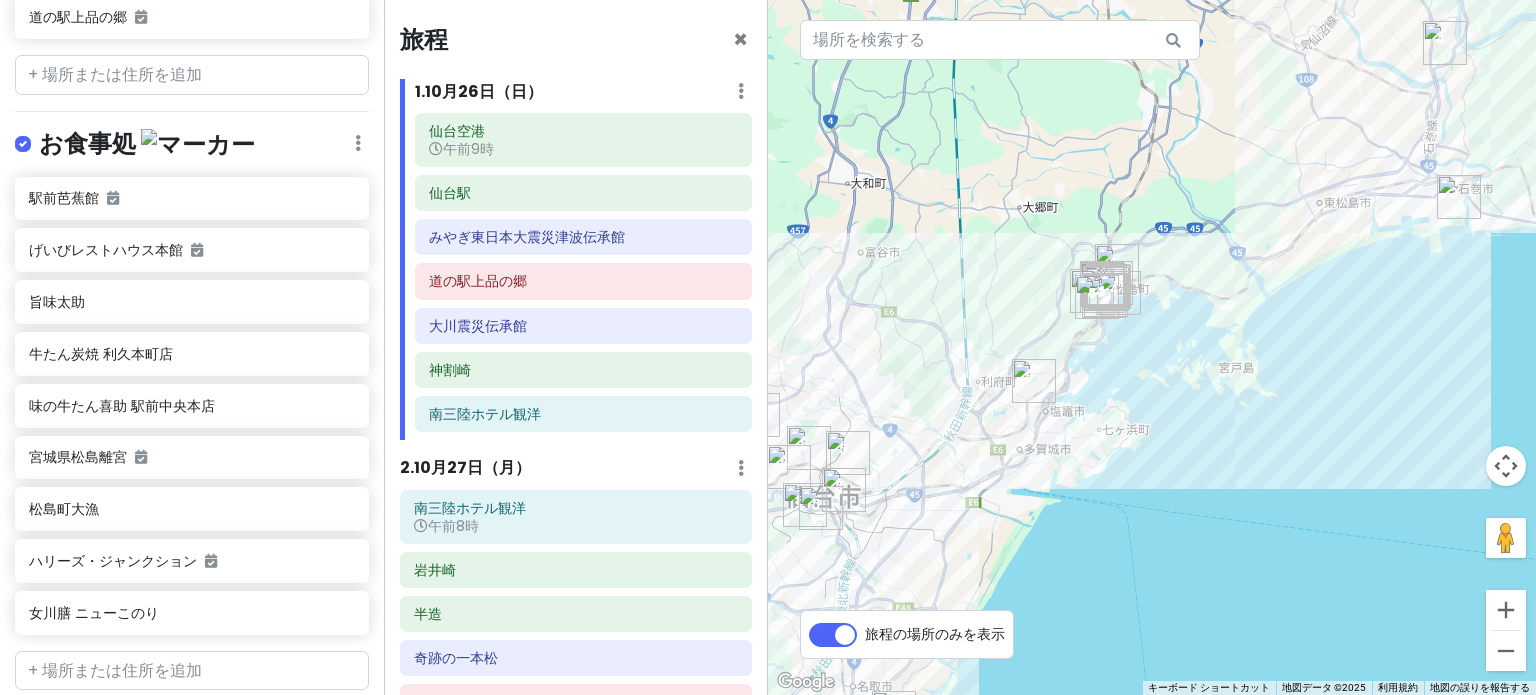 drag, startPoint x: 829, startPoint y: 517, endPoint x: 1067, endPoint y: 395, distance: 267.4472 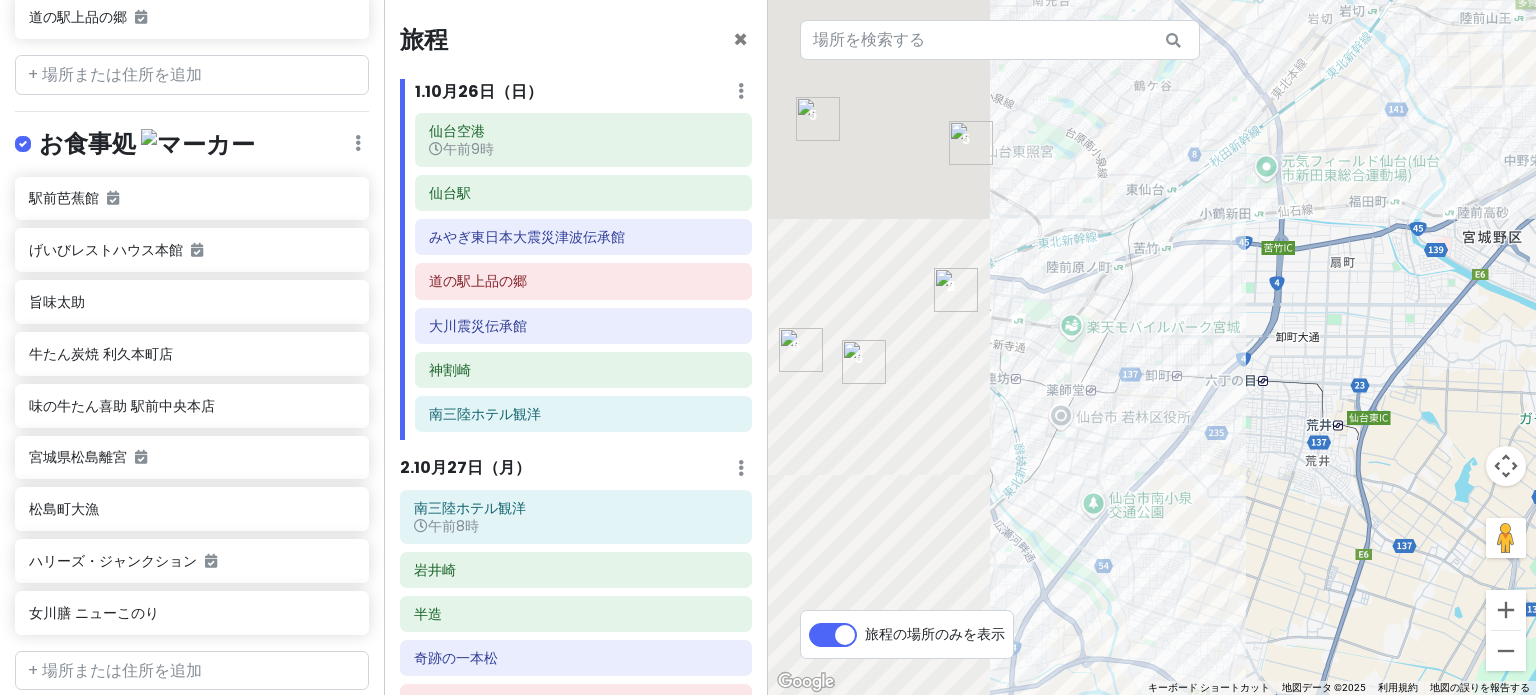 drag, startPoint x: 884, startPoint y: 538, endPoint x: 1231, endPoint y: 397, distance: 374.55307 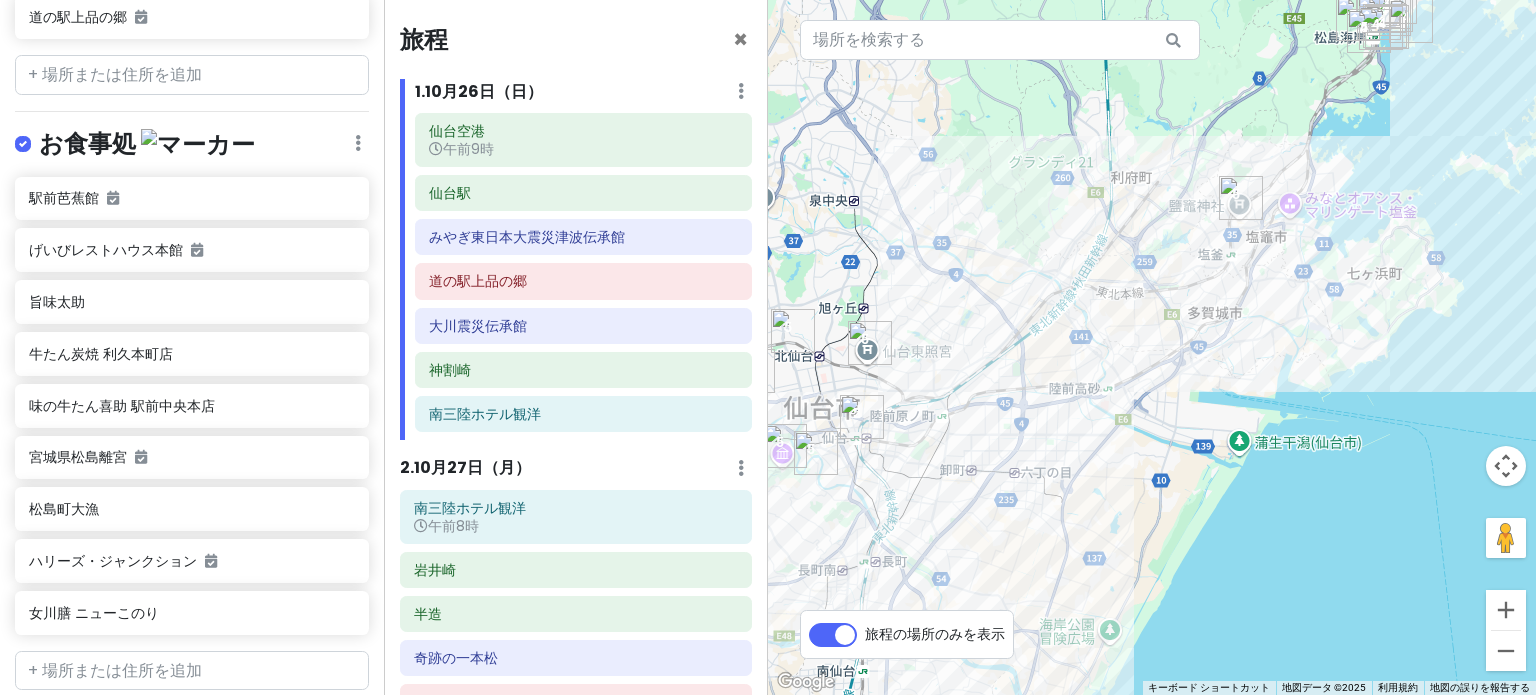 drag, startPoint x: 1226, startPoint y: 401, endPoint x: 1039, endPoint y: 503, distance: 213.00938 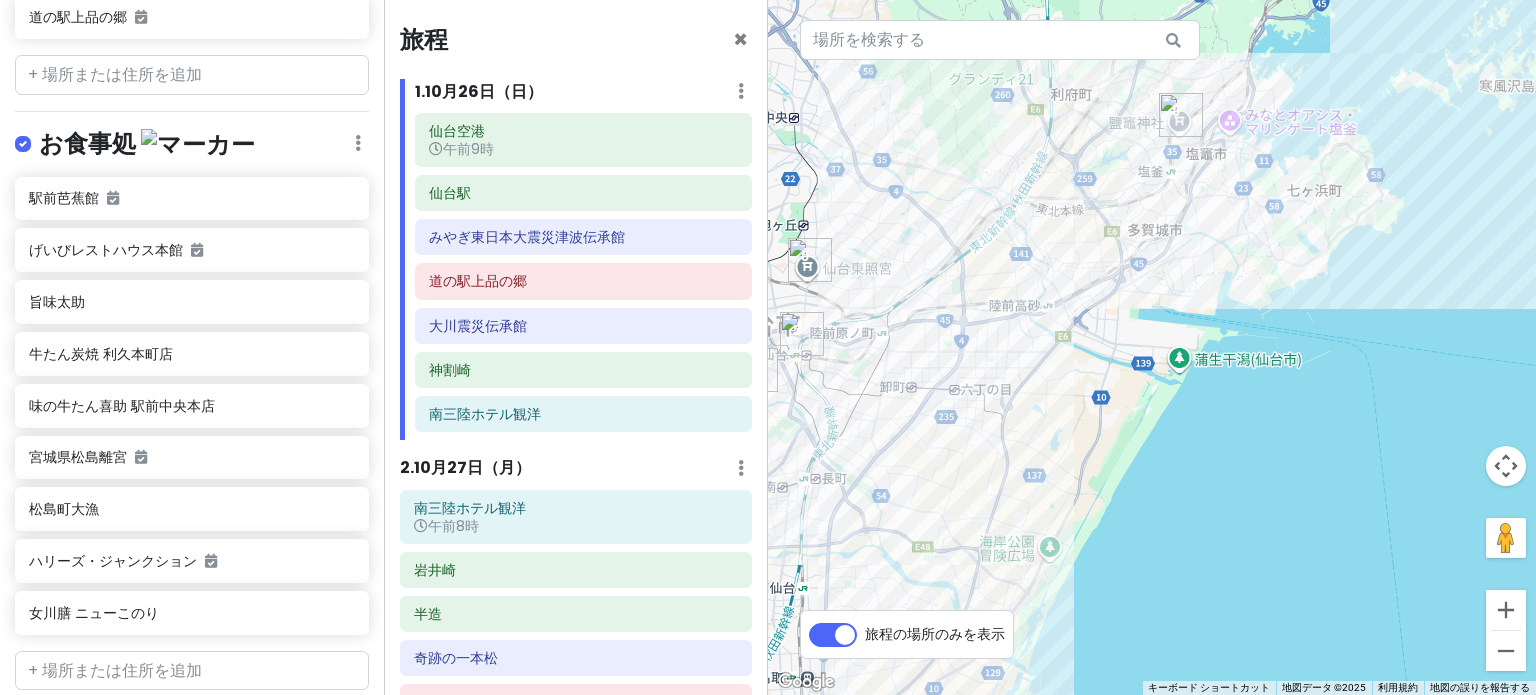 drag, startPoint x: 1144, startPoint y: 449, endPoint x: 1084, endPoint y: 364, distance: 104.04326 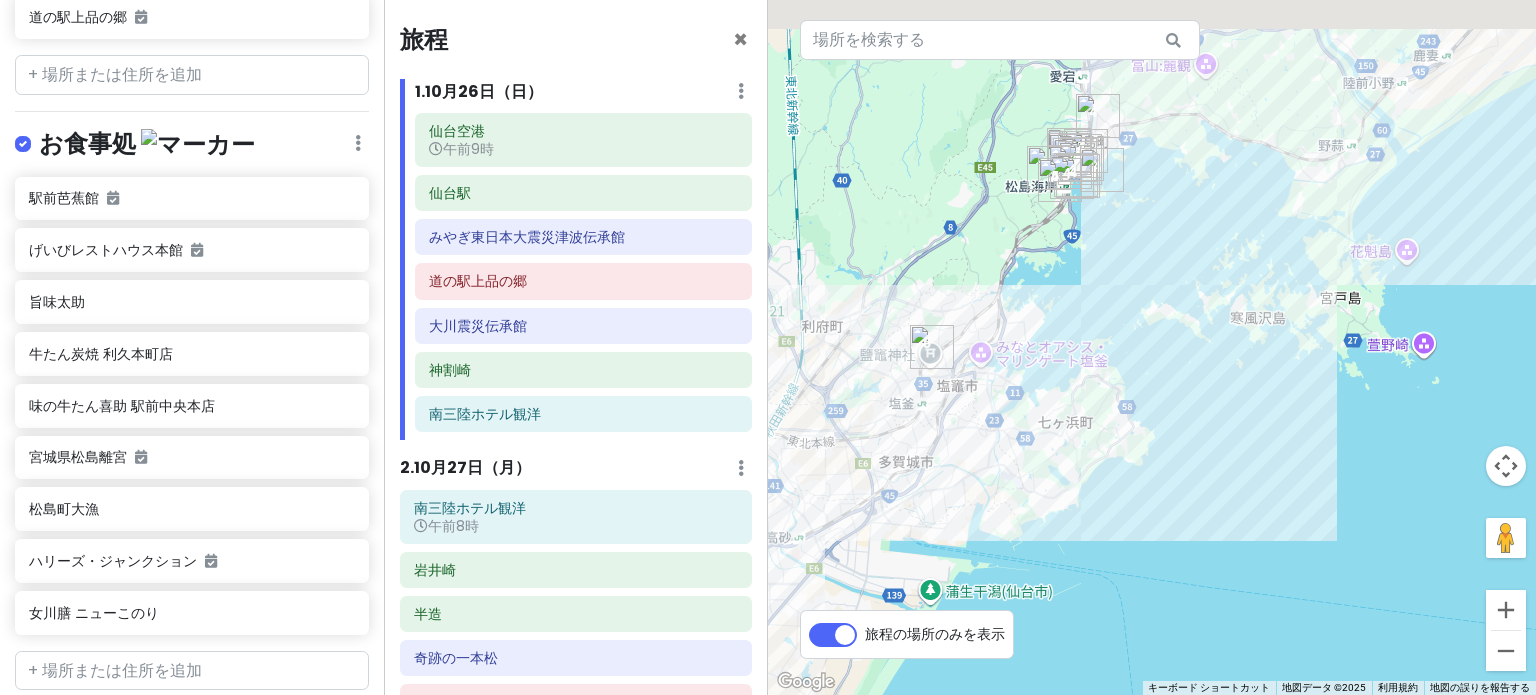 drag, startPoint x: 1116, startPoint y: 387, endPoint x: 891, endPoint y: 578, distance: 295.13727 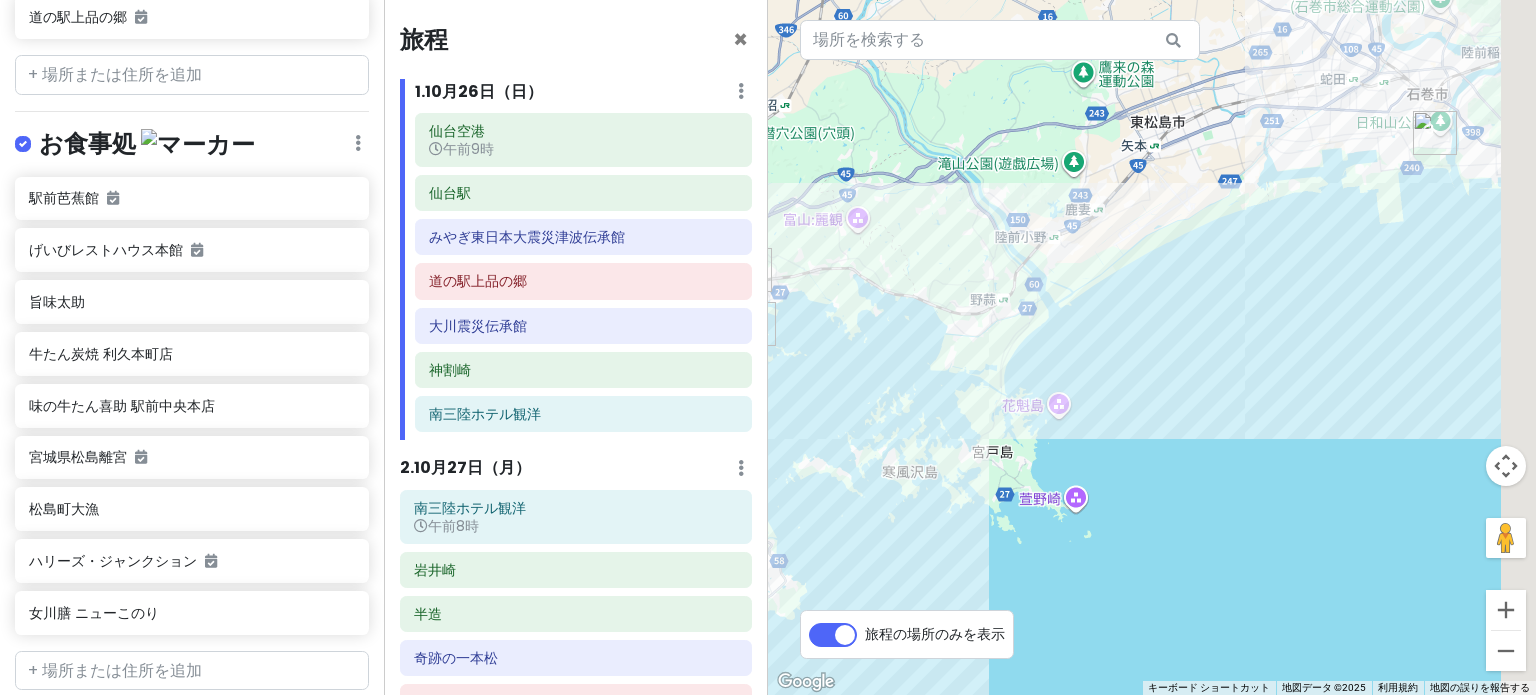 drag, startPoint x: 1195, startPoint y: 406, endPoint x: 799, endPoint y: 575, distance: 430.5543 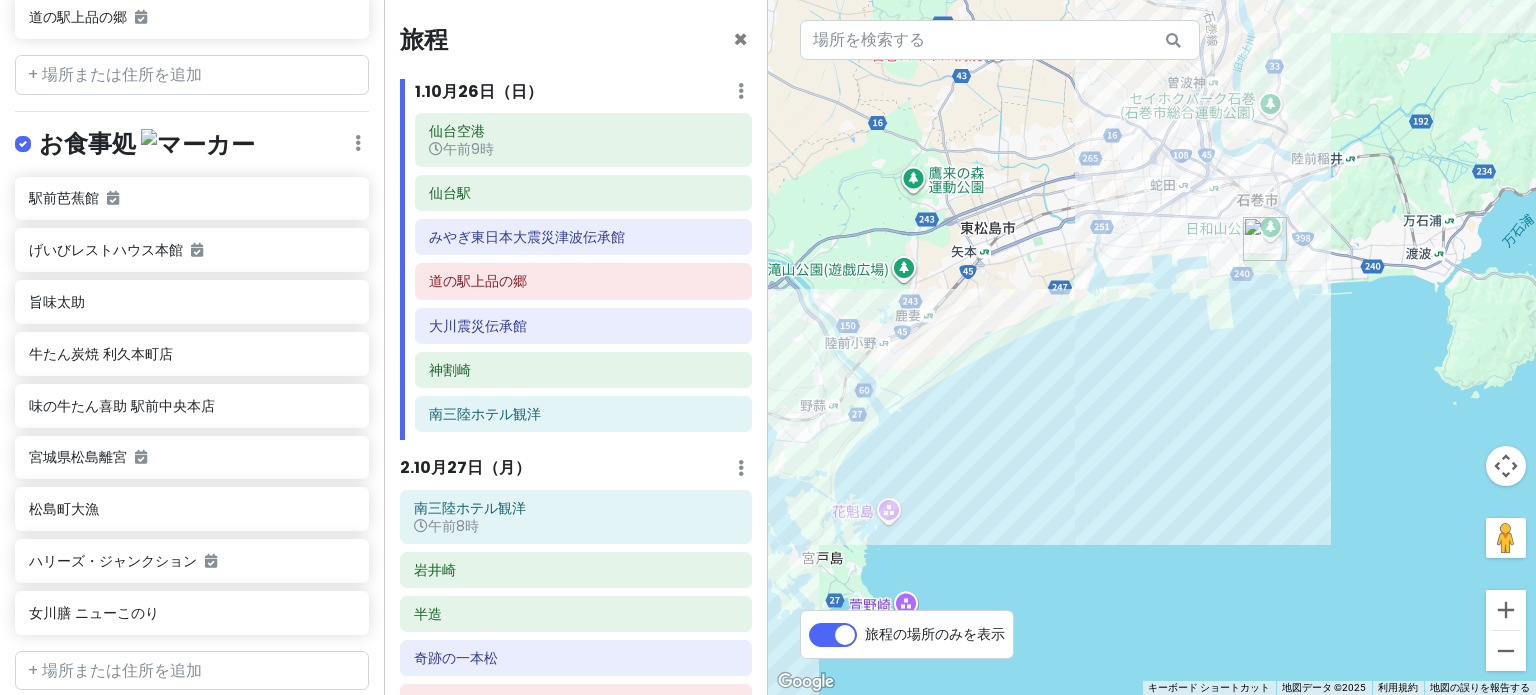 drag, startPoint x: 1293, startPoint y: 321, endPoint x: 1192, endPoint y: 390, distance: 122.31925 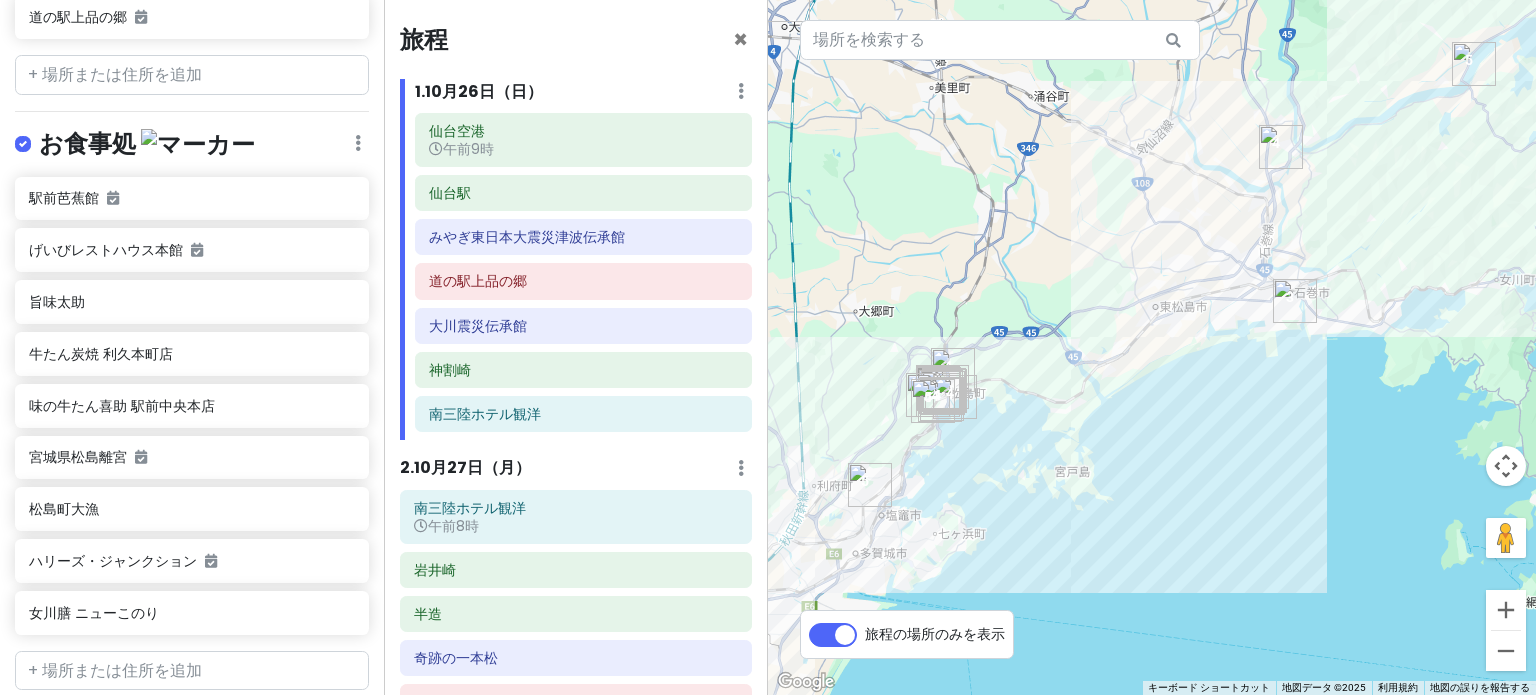 click at bounding box center (1281, 147) 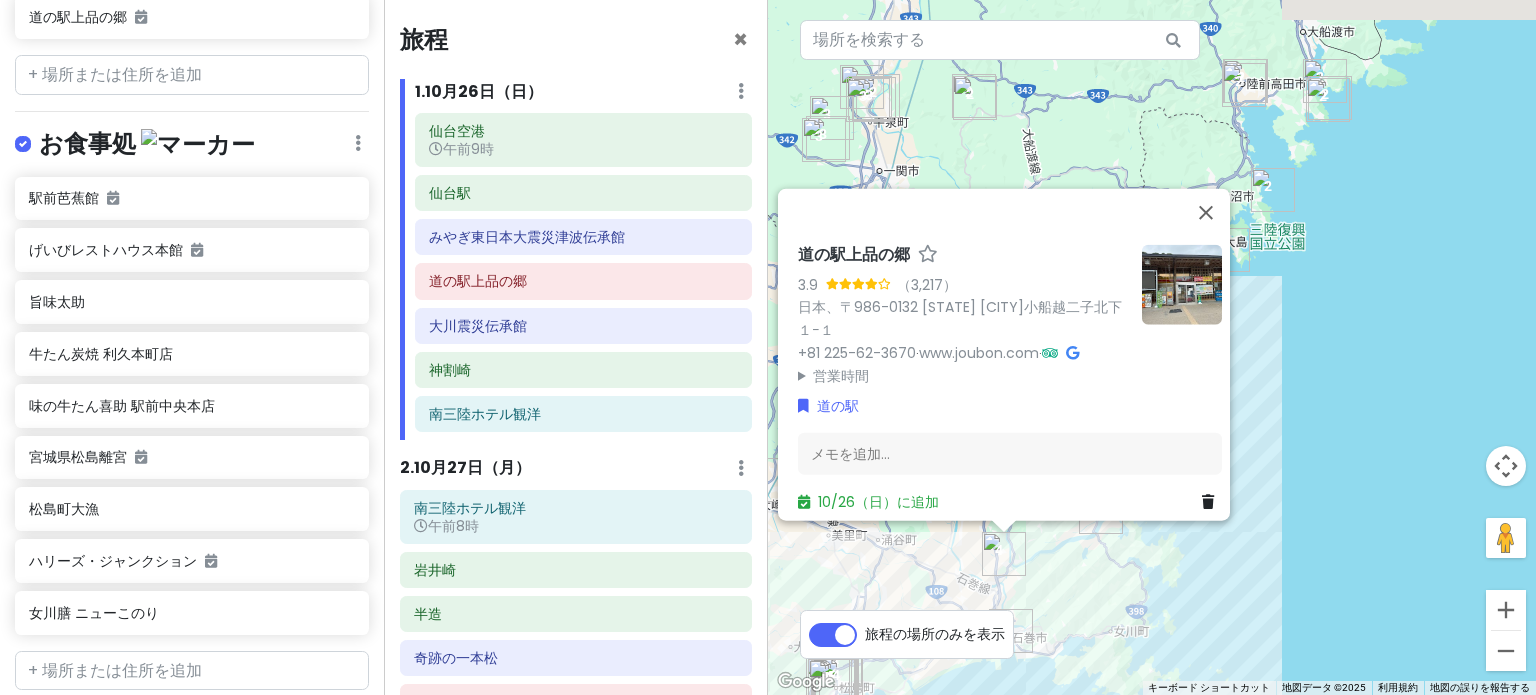 drag, startPoint x: 1192, startPoint y: 481, endPoint x: 866, endPoint y: 548, distance: 332.81375 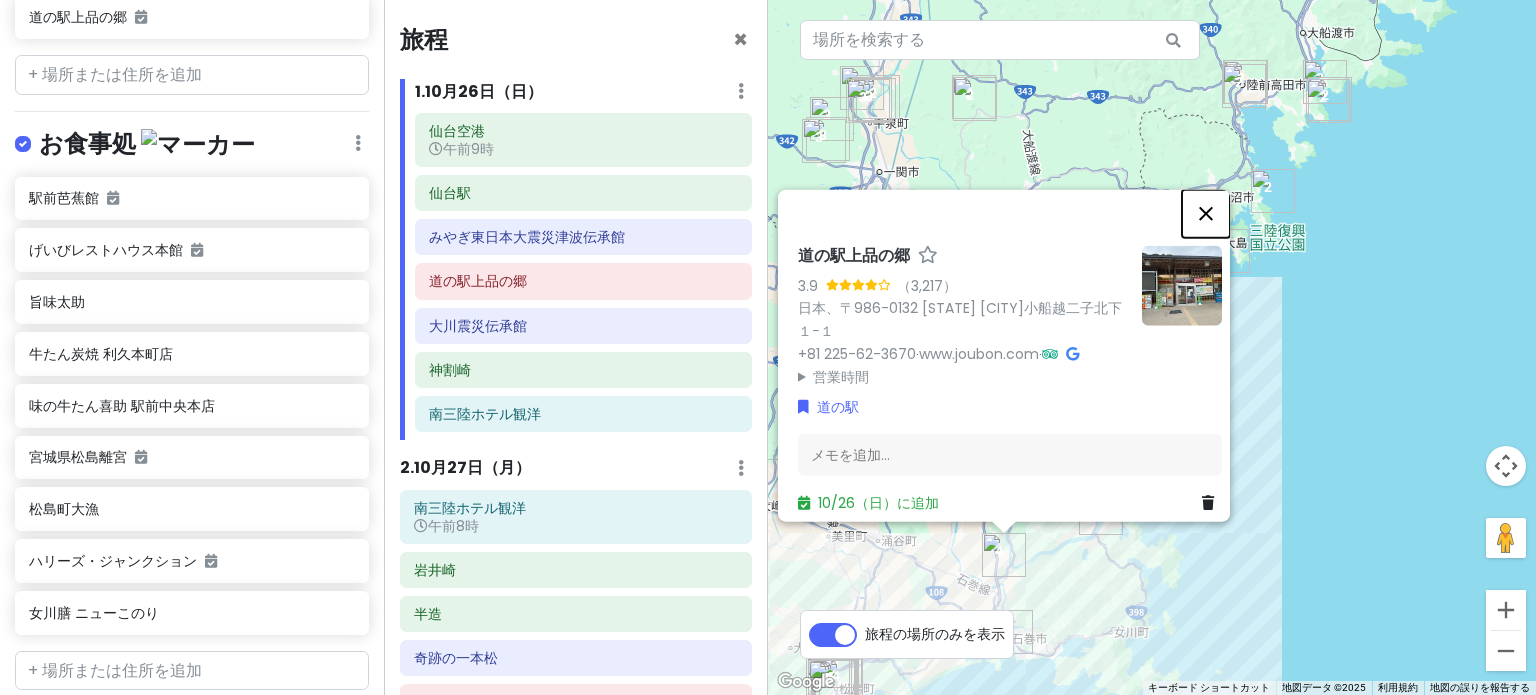 click at bounding box center [1206, 213] 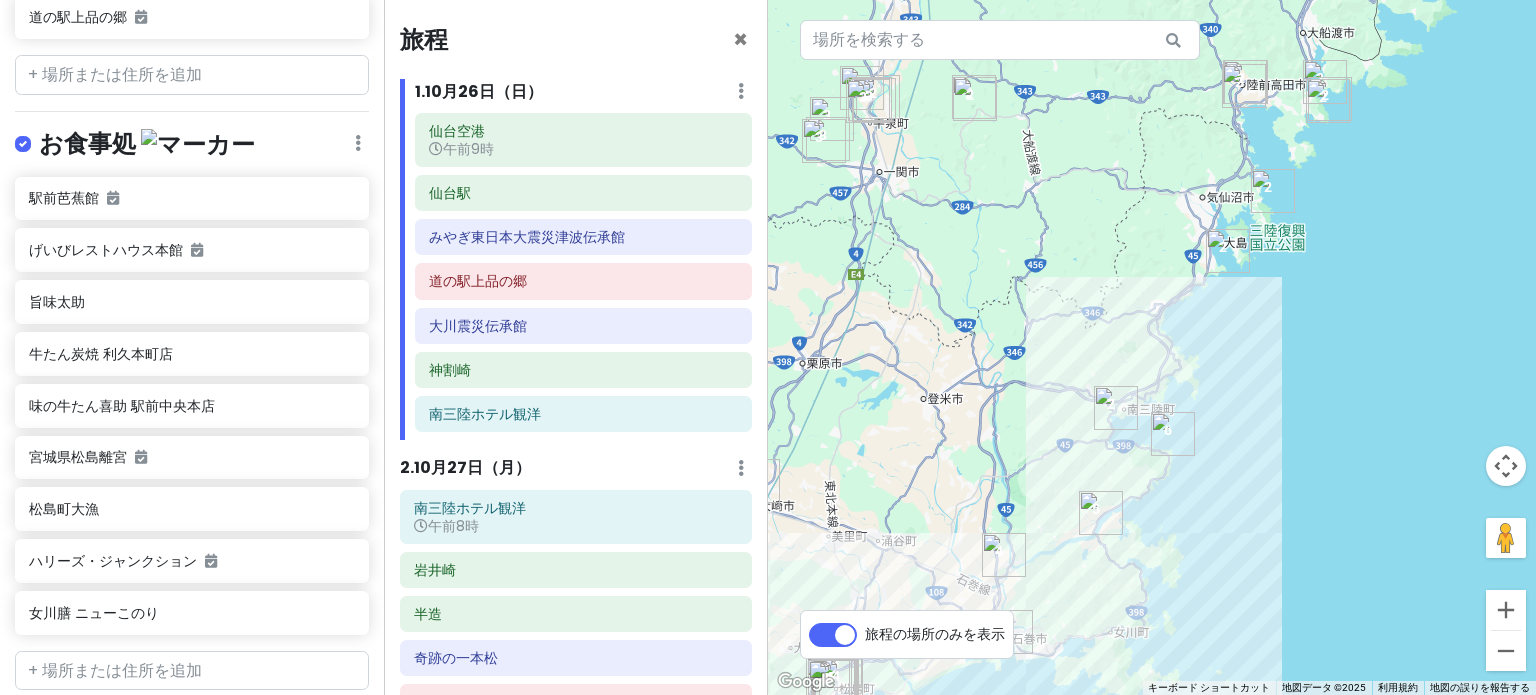 click at bounding box center (1101, 513) 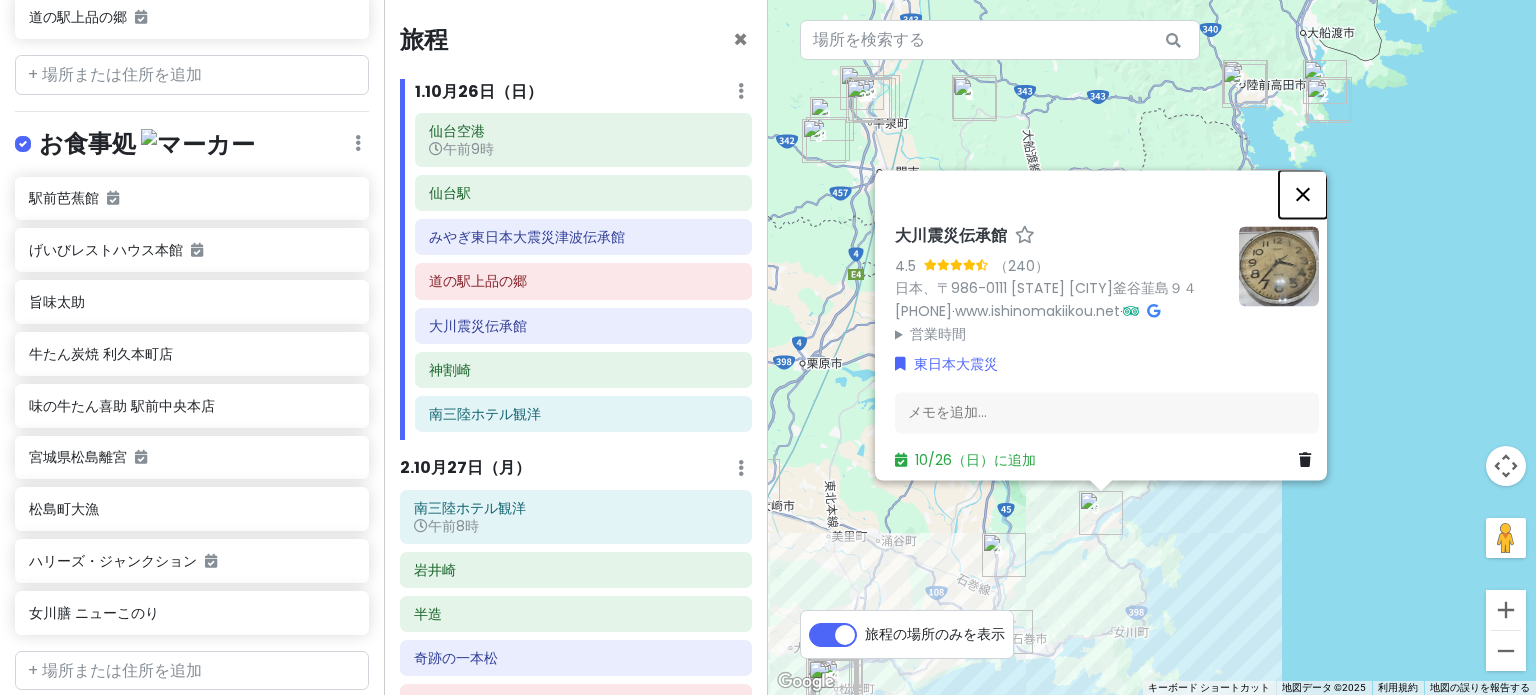 click at bounding box center (1303, 194) 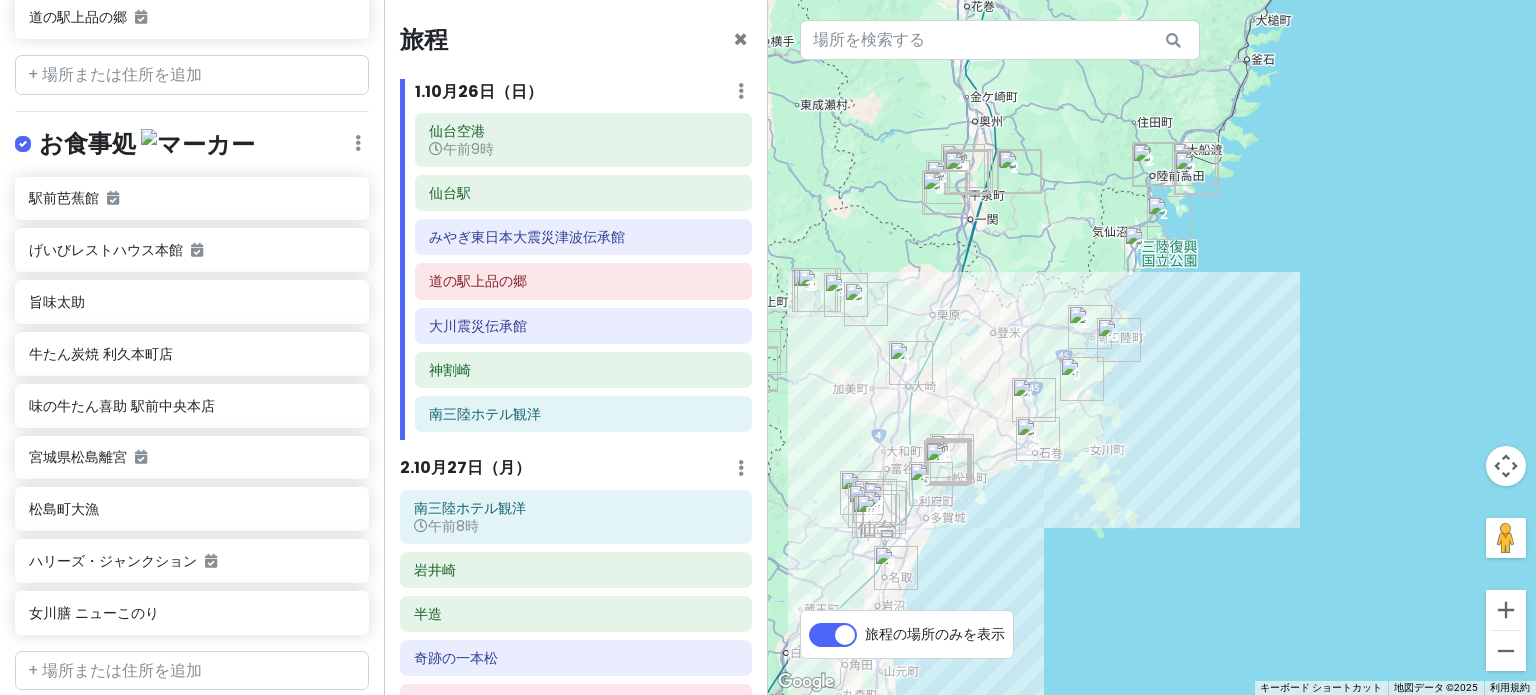 drag, startPoint x: 985, startPoint y: 371, endPoint x: 1019, endPoint y: 339, distance: 46.69047 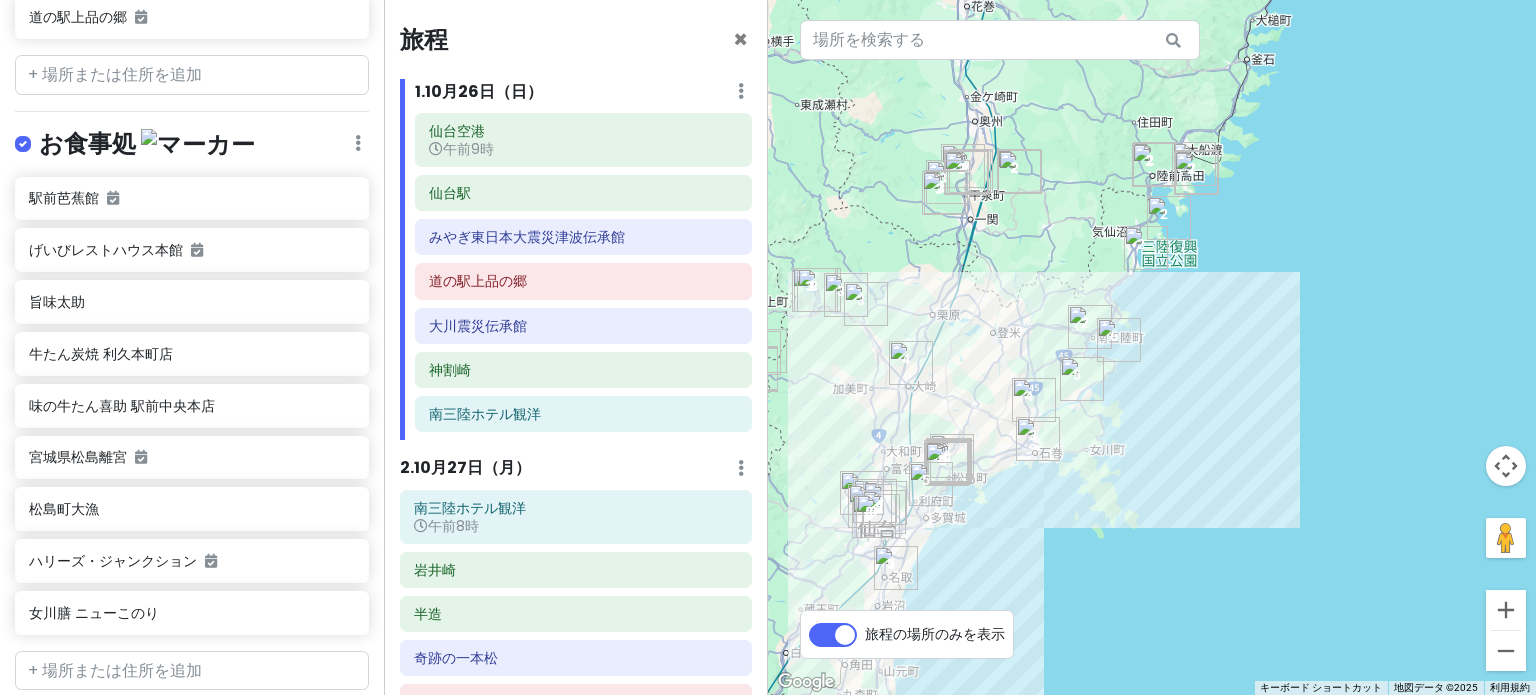 click on "旅程の場所のみを表示" at bounding box center (935, 630) 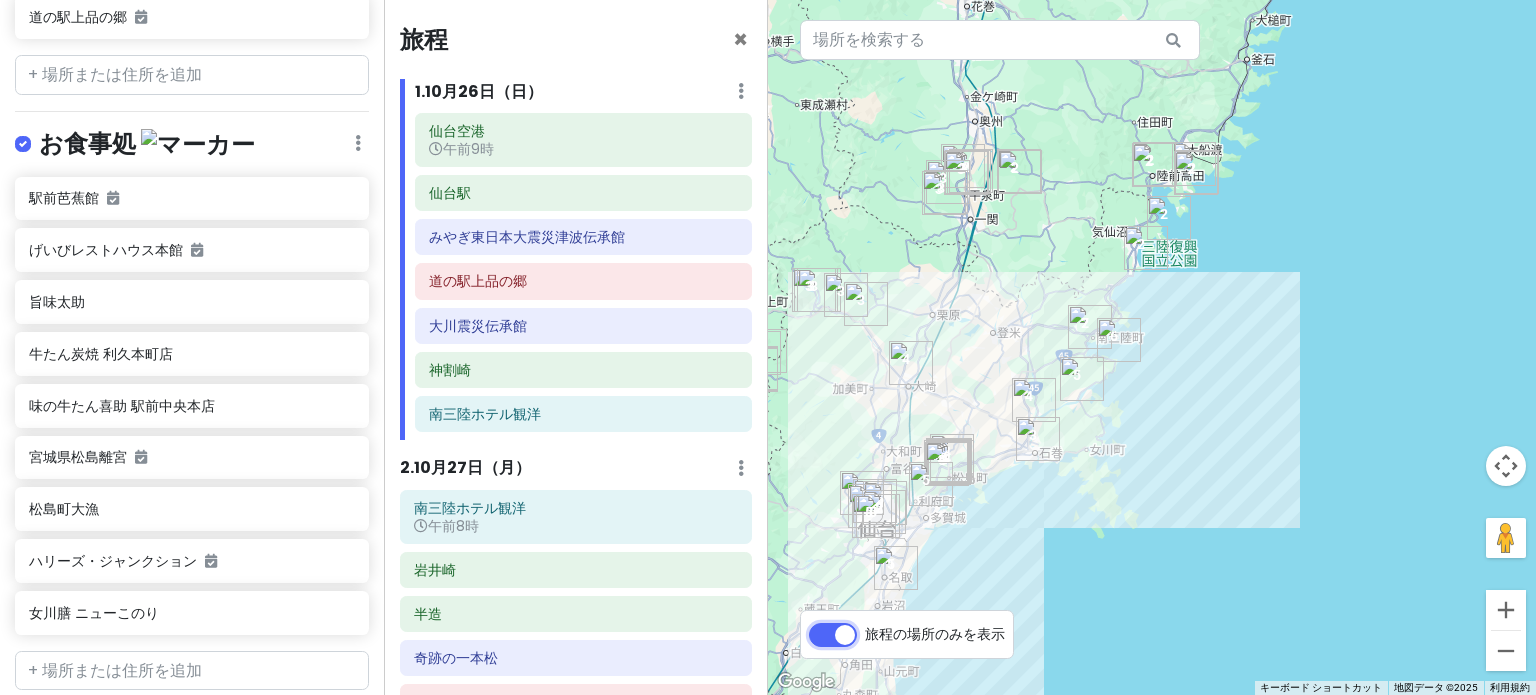 click on "旅程の場所のみを表示" at bounding box center [871, 624] 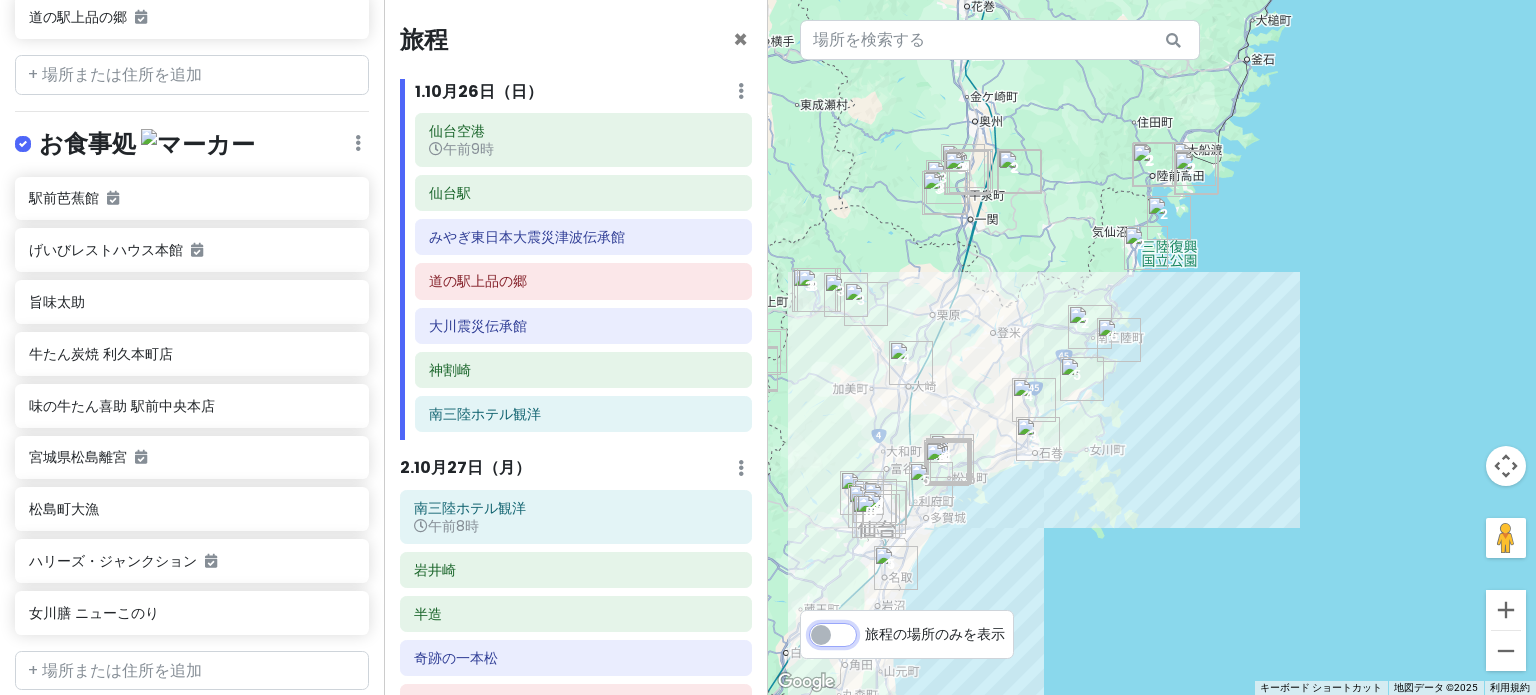 checkbox on "false" 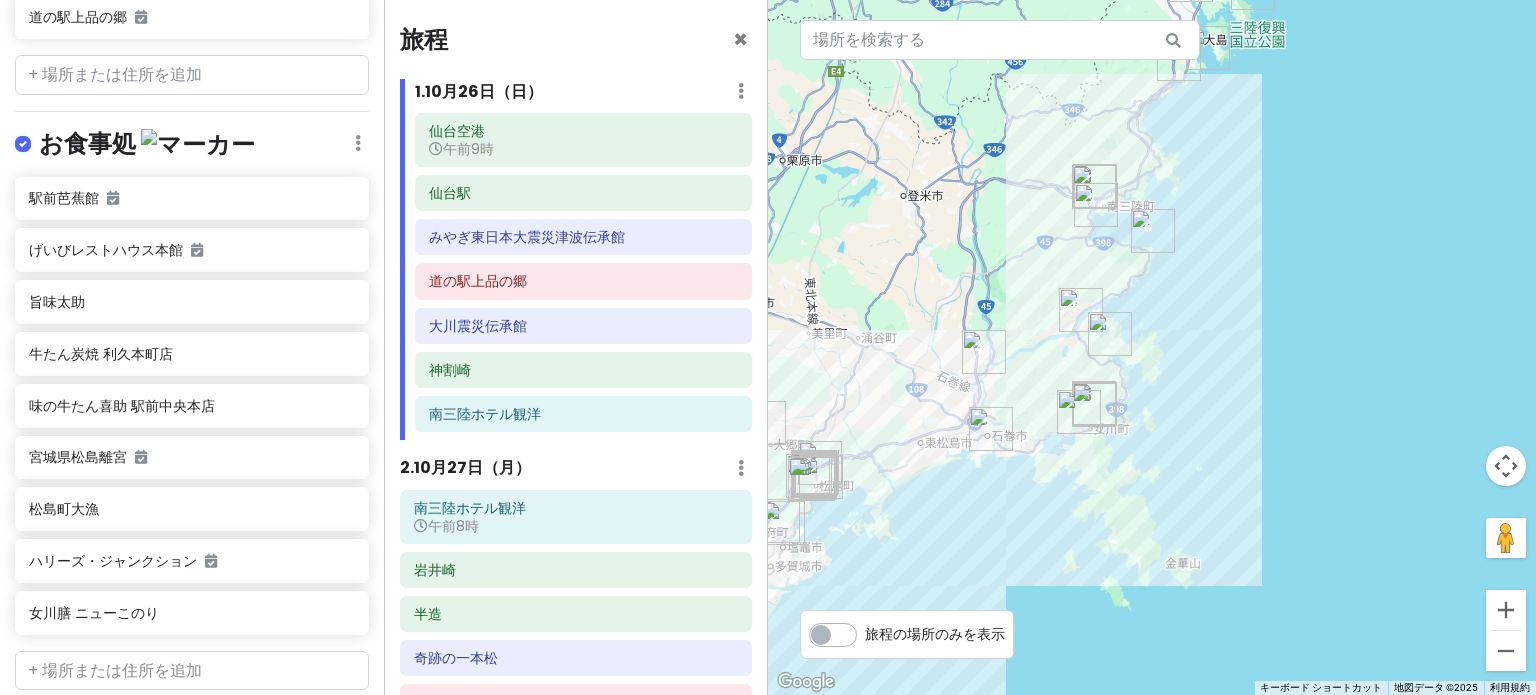 drag, startPoint x: 1176, startPoint y: 331, endPoint x: 1292, endPoint y: 248, distance: 142.6359 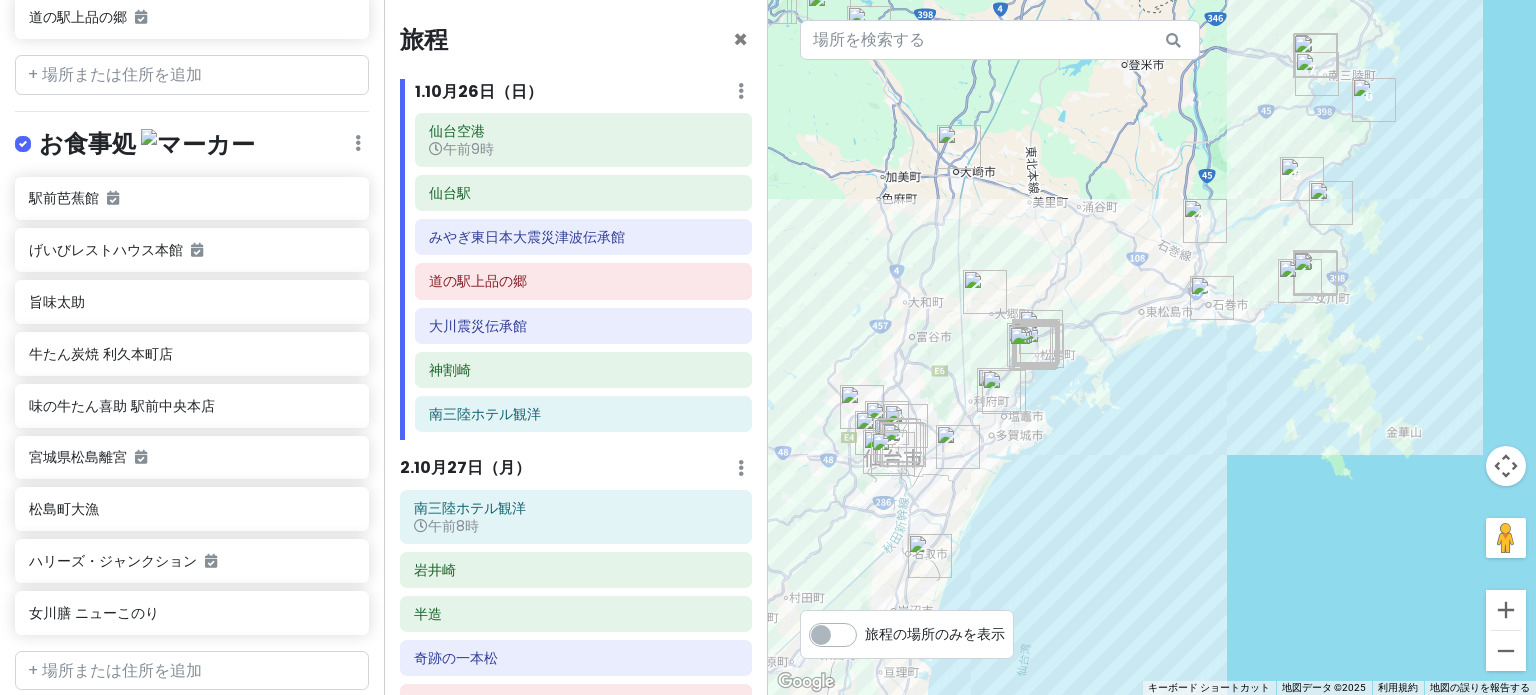 drag, startPoint x: 998, startPoint y: 528, endPoint x: 1195, endPoint y: 403, distance: 233.31096 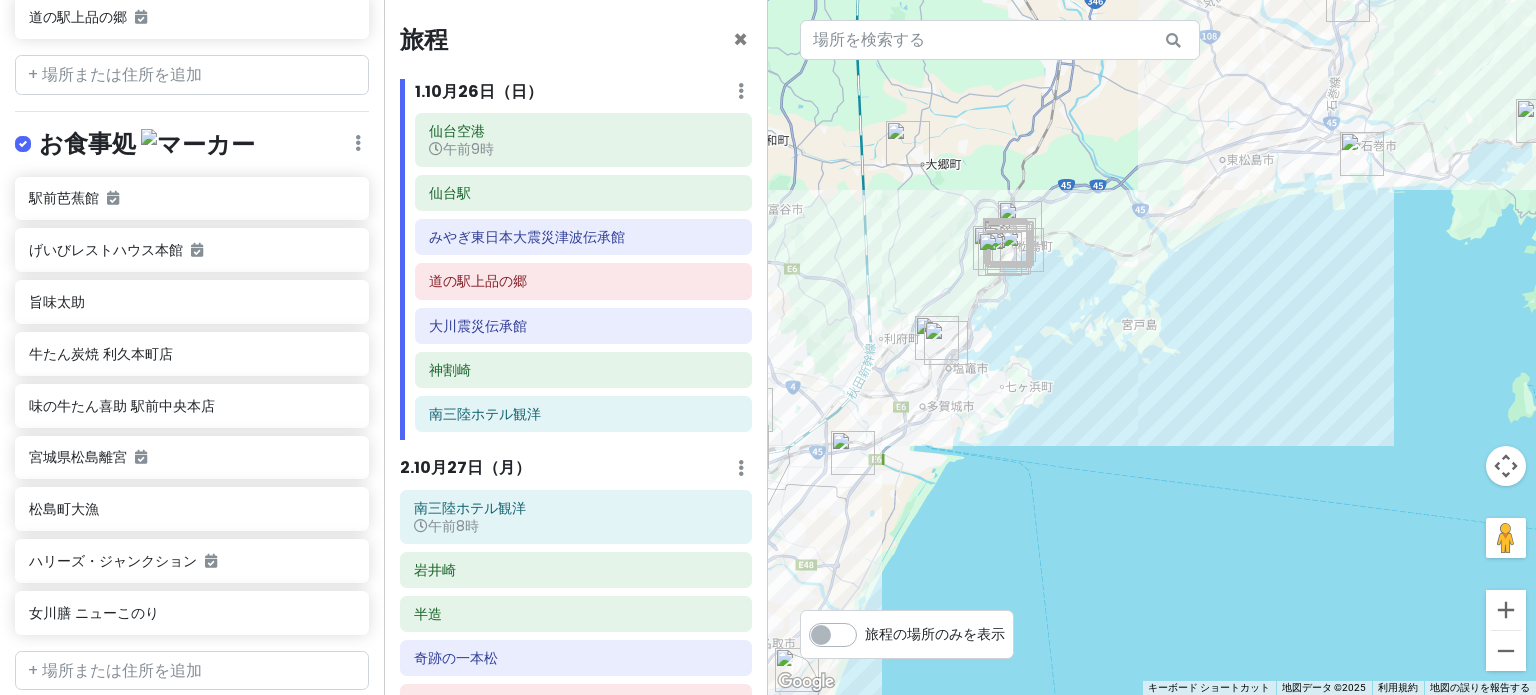 drag, startPoint x: 1129, startPoint y: 414, endPoint x: 1323, endPoint y: 317, distance: 216.89859 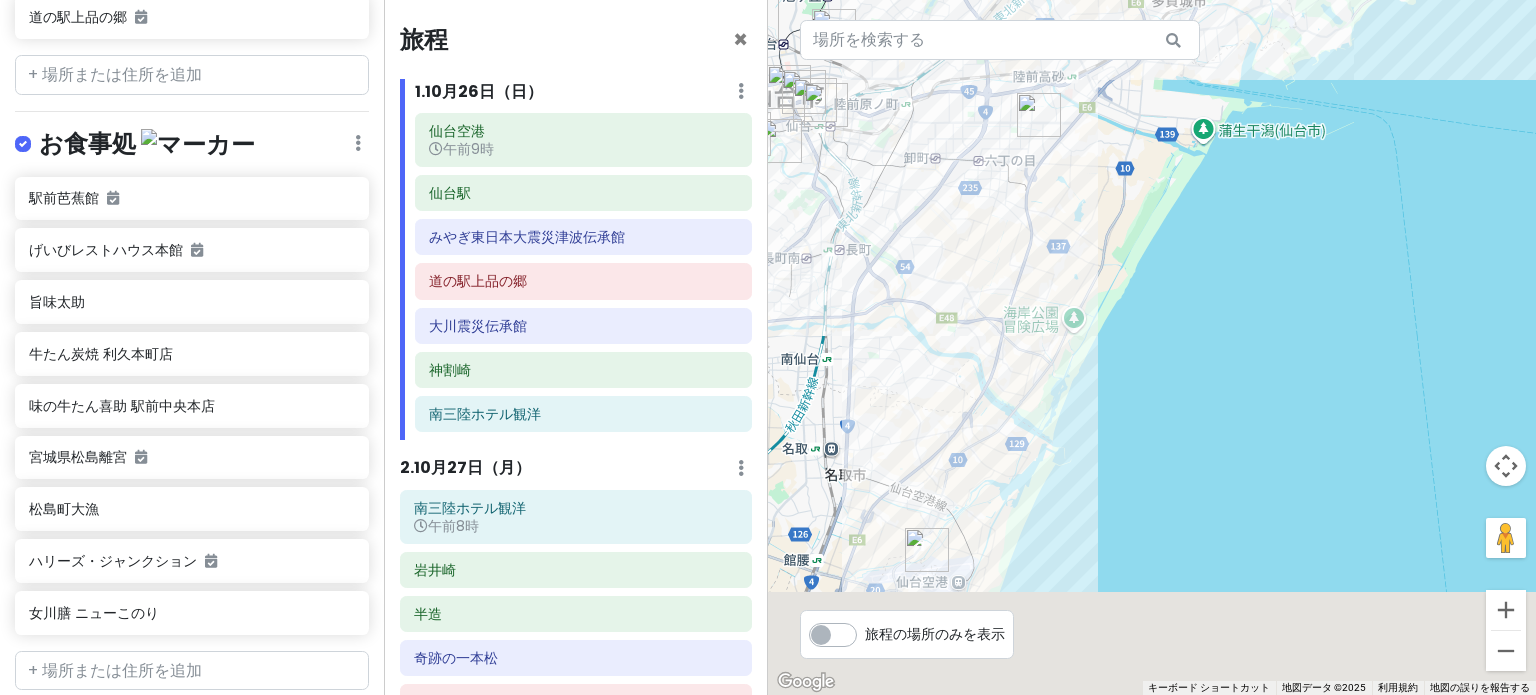 drag, startPoint x: 1024, startPoint y: 470, endPoint x: 1323, endPoint y: 115, distance: 464.14008 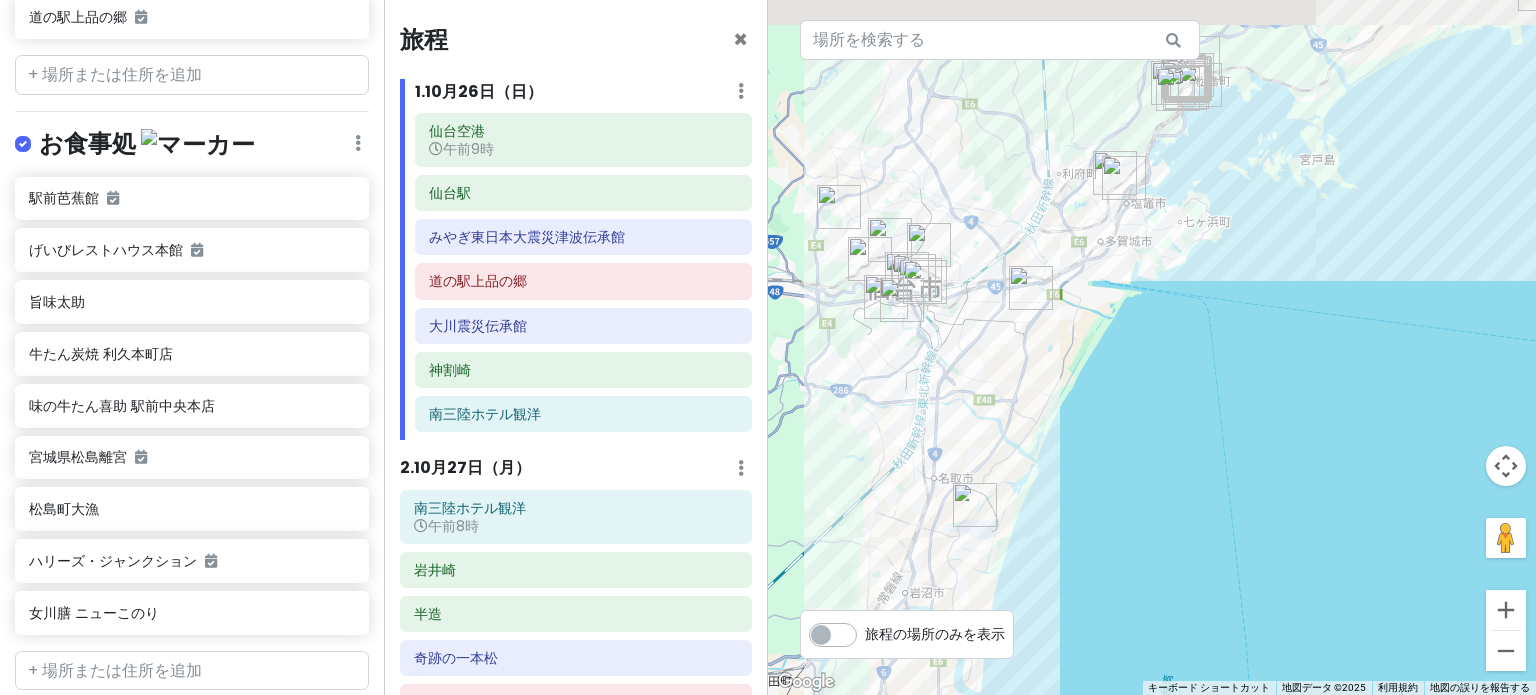 drag, startPoint x: 1291, startPoint y: 179, endPoint x: 1150, endPoint y: 371, distance: 238.2121 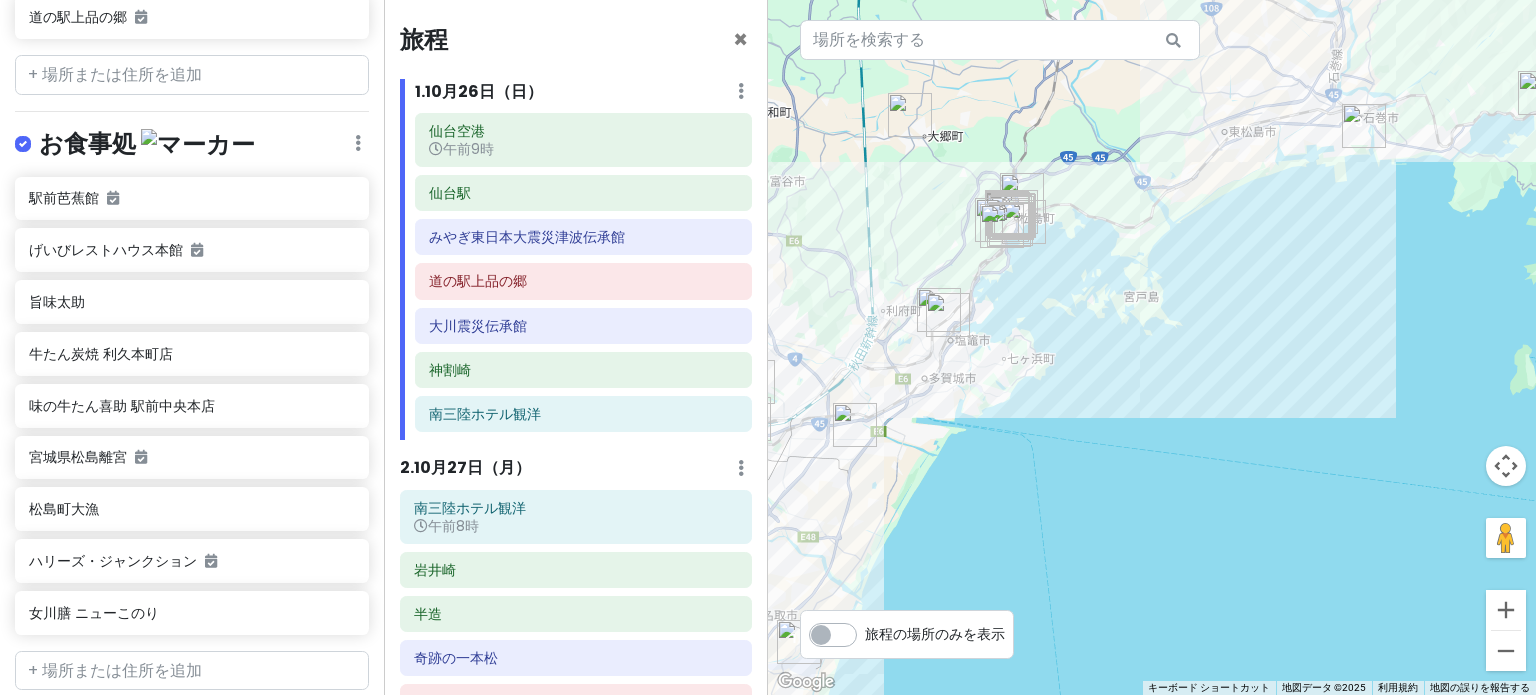 drag, startPoint x: 1294, startPoint y: 257, endPoint x: 1124, endPoint y: 367, distance: 202.48457 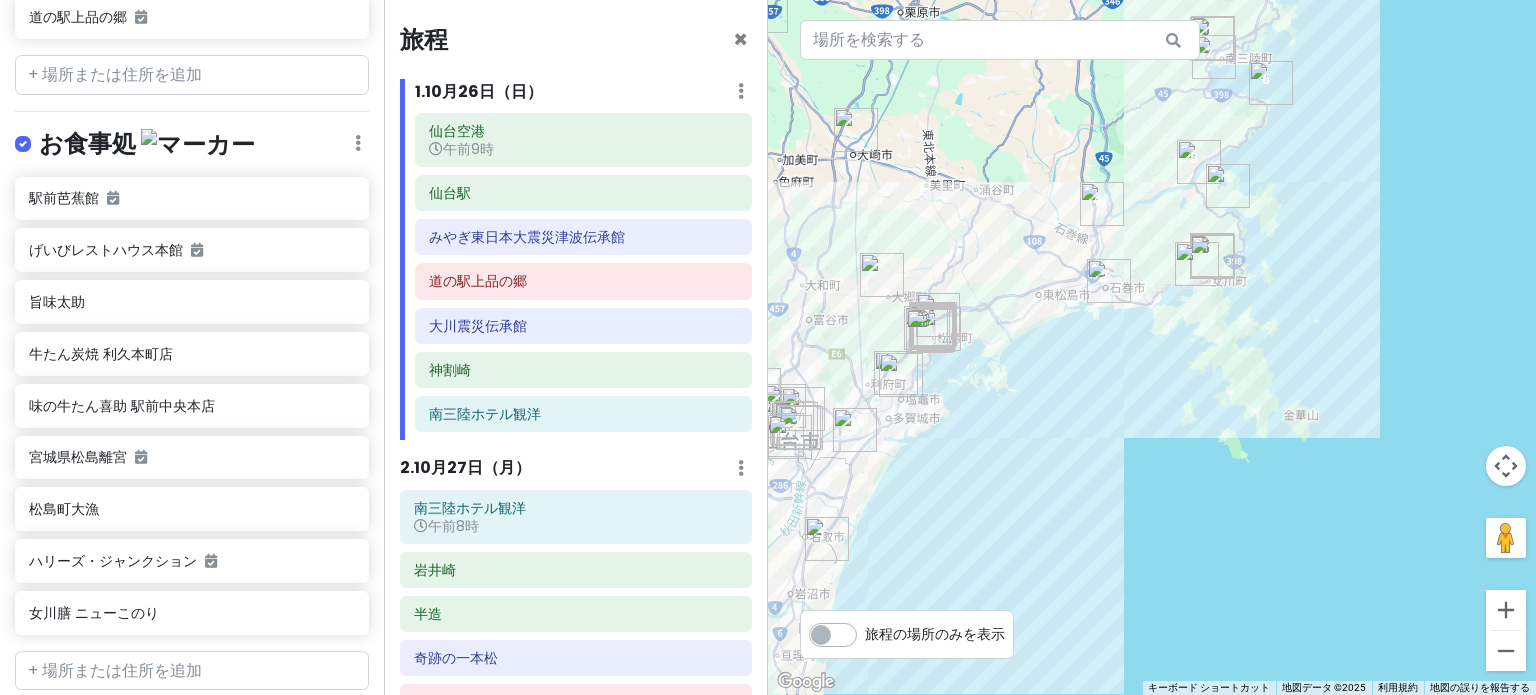drag, startPoint x: 1220, startPoint y: 320, endPoint x: 1052, endPoint y: 377, distance: 177.40631 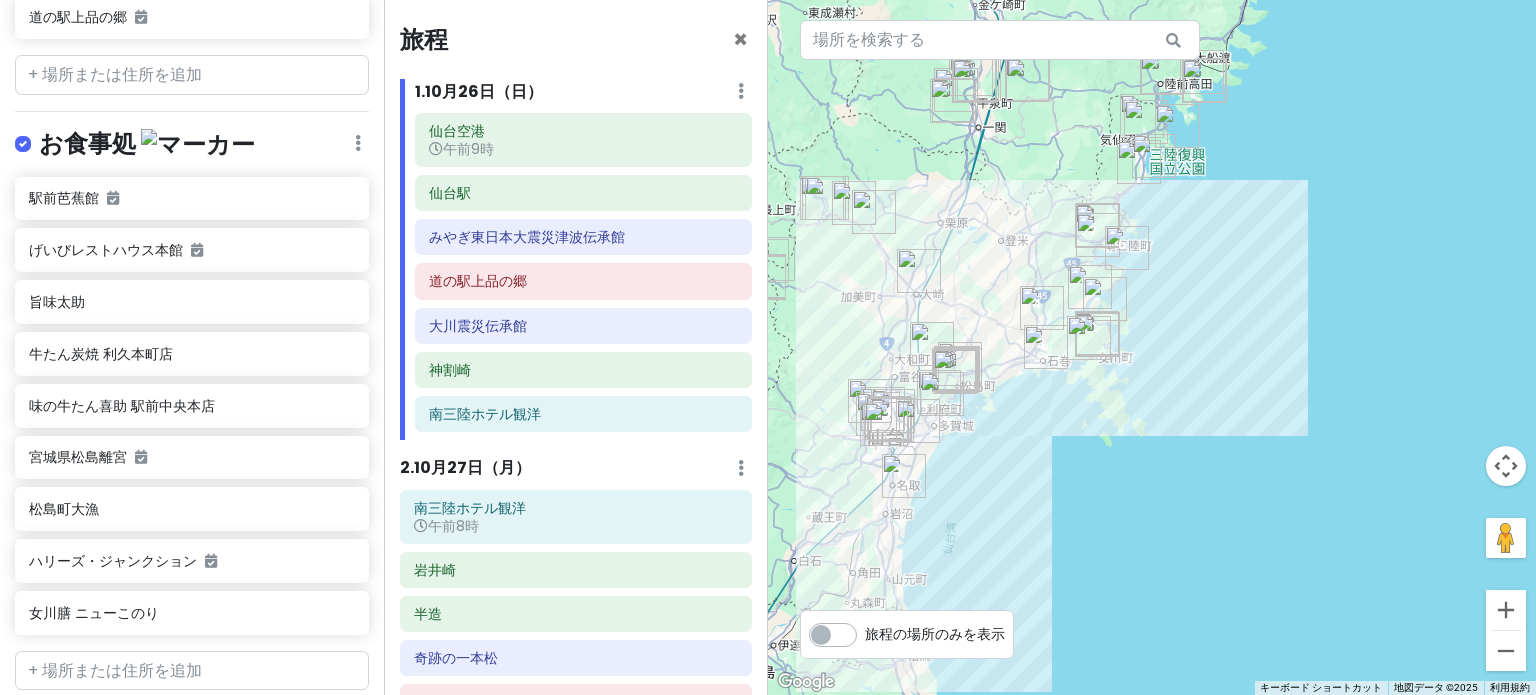 drag, startPoint x: 1351, startPoint y: 242, endPoint x: 1171, endPoint y: 337, distance: 203.53133 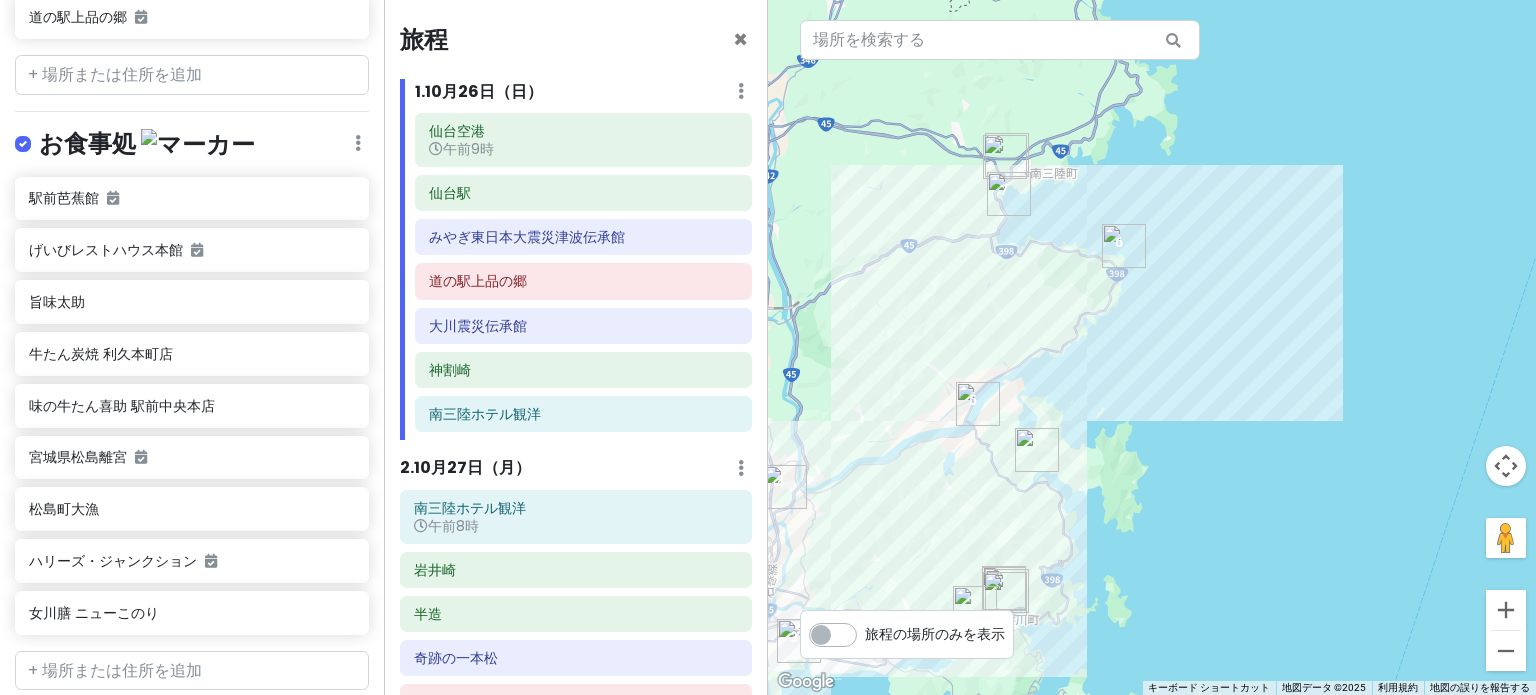 drag, startPoint x: 1072, startPoint y: 243, endPoint x: 1535, endPoint y: 231, distance: 463.1555 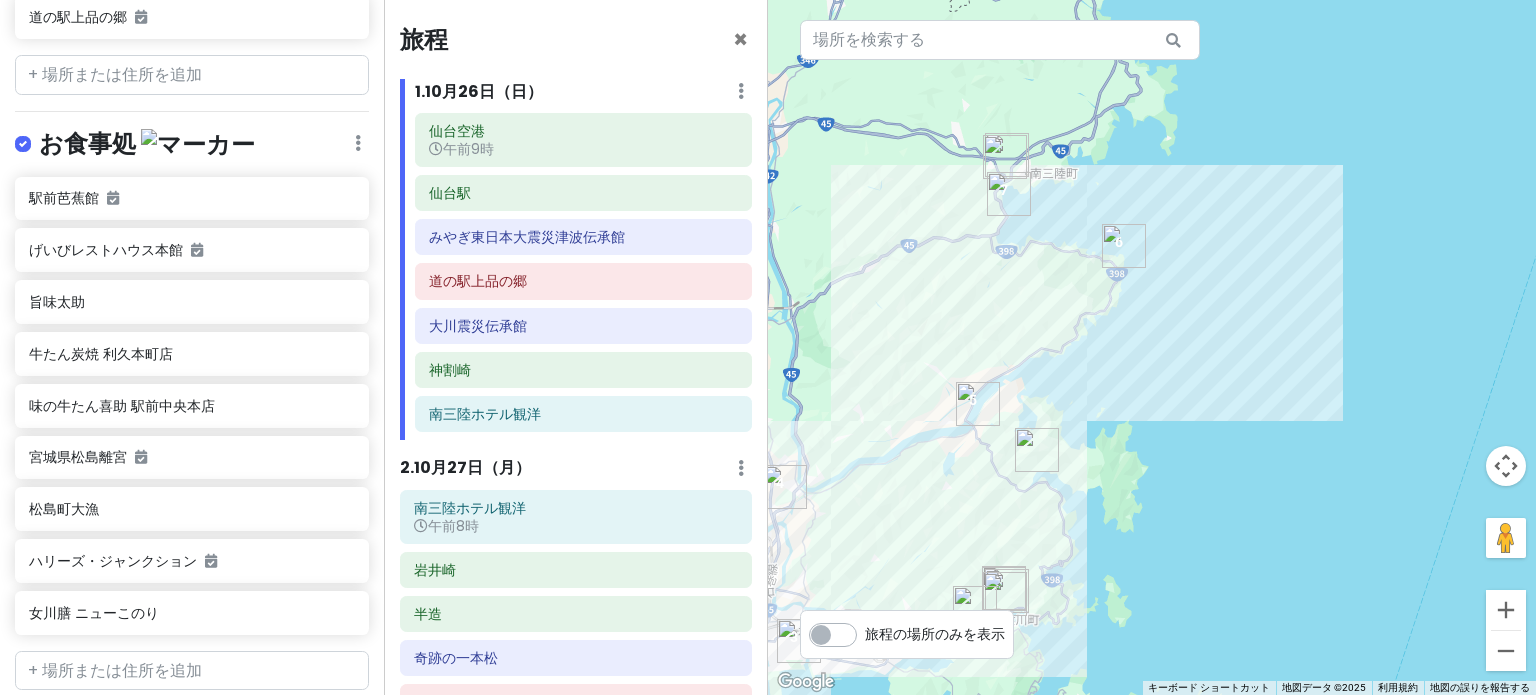 click at bounding box center [978, 404] 